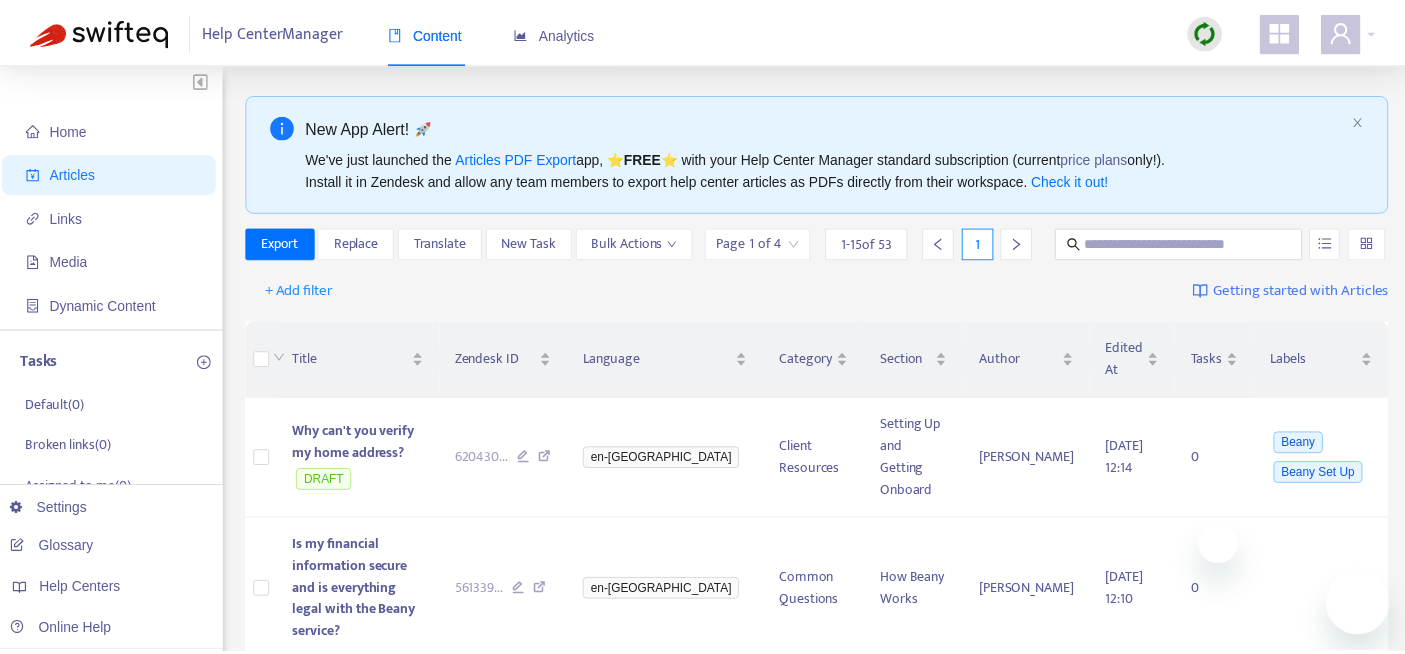 scroll, scrollTop: 0, scrollLeft: 0, axis: both 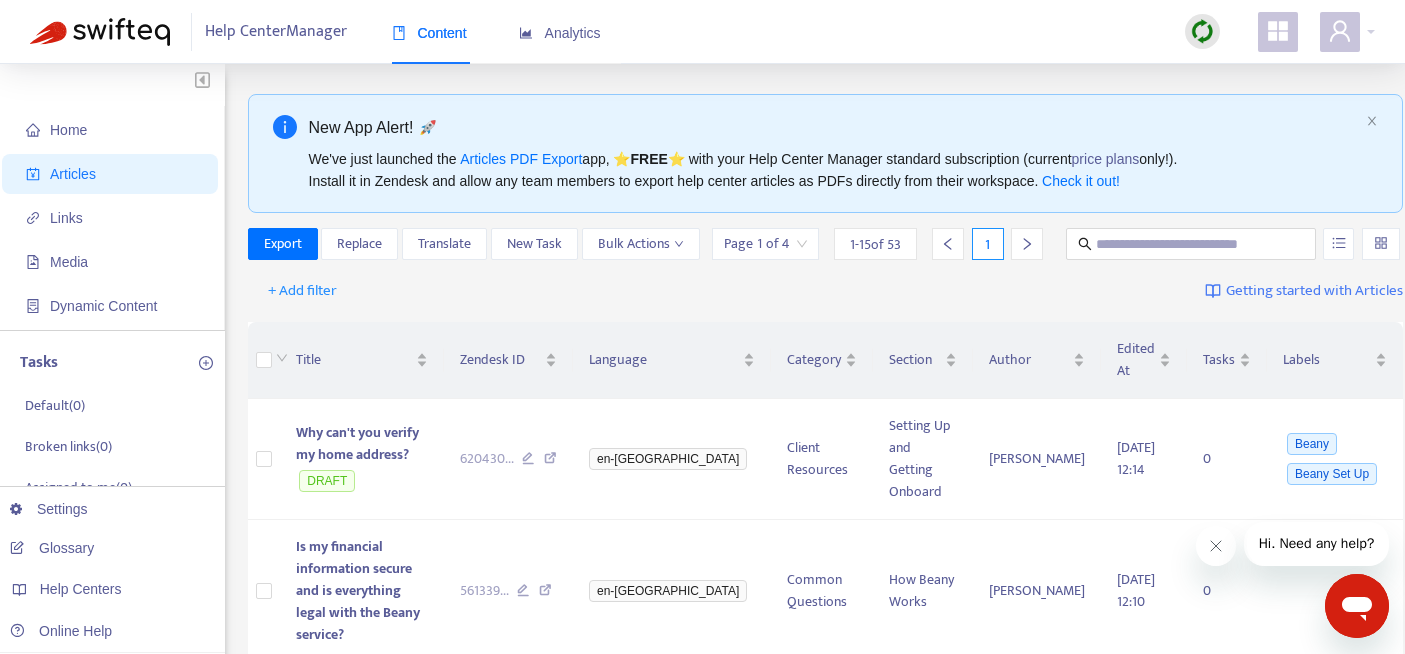 click on "+ Add filter Getting started with Articles" at bounding box center (826, 291) 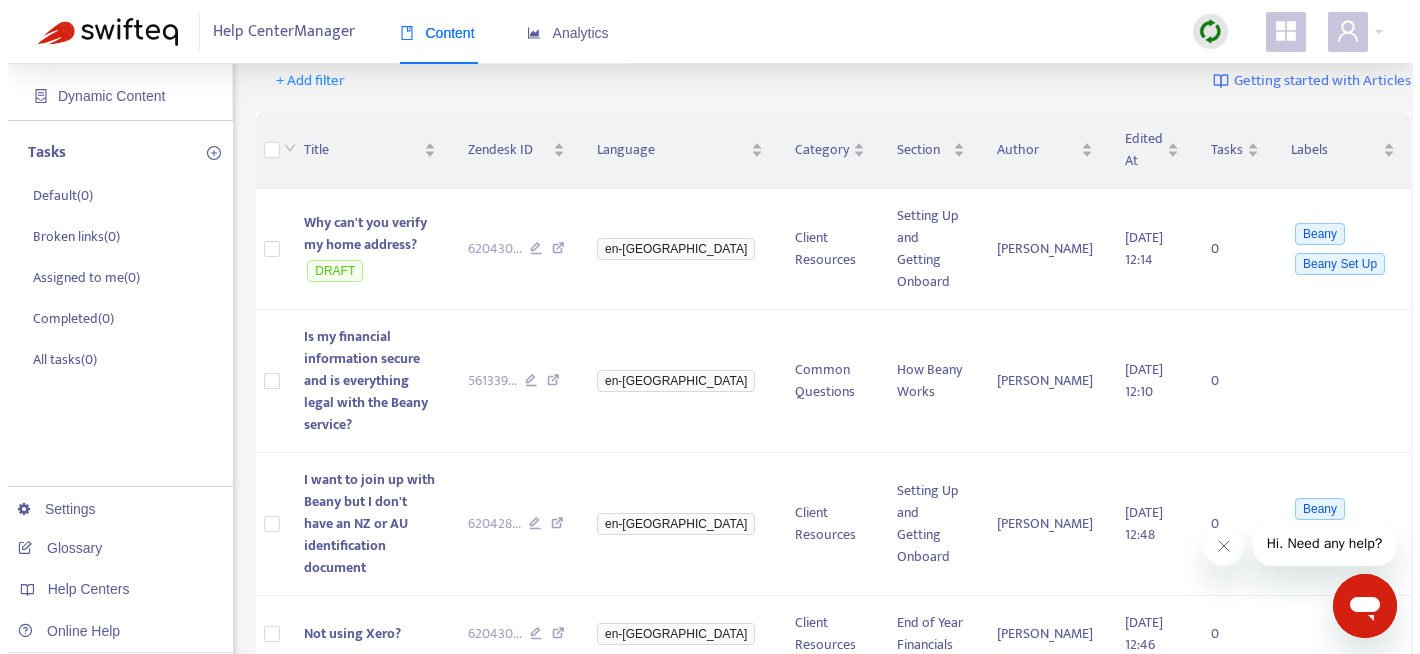 scroll, scrollTop: 54, scrollLeft: 0, axis: vertical 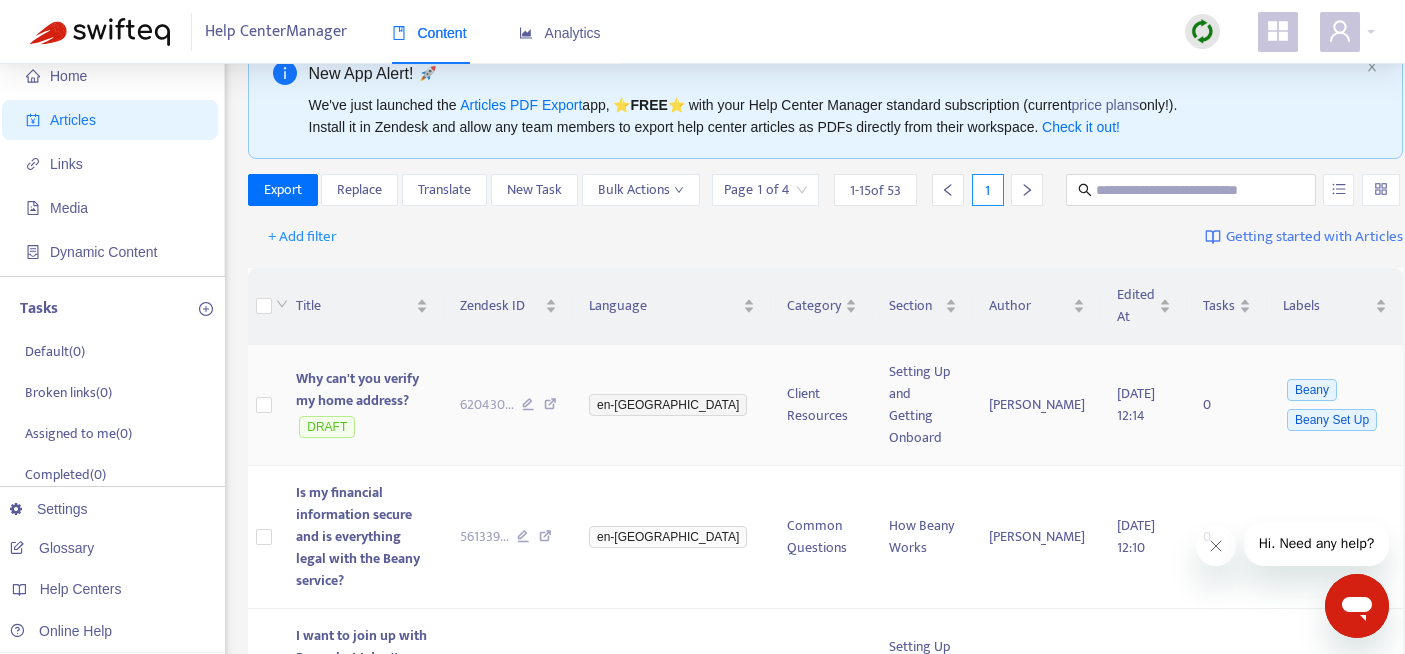 click on "Why can't you verify my home address?" at bounding box center [357, 389] 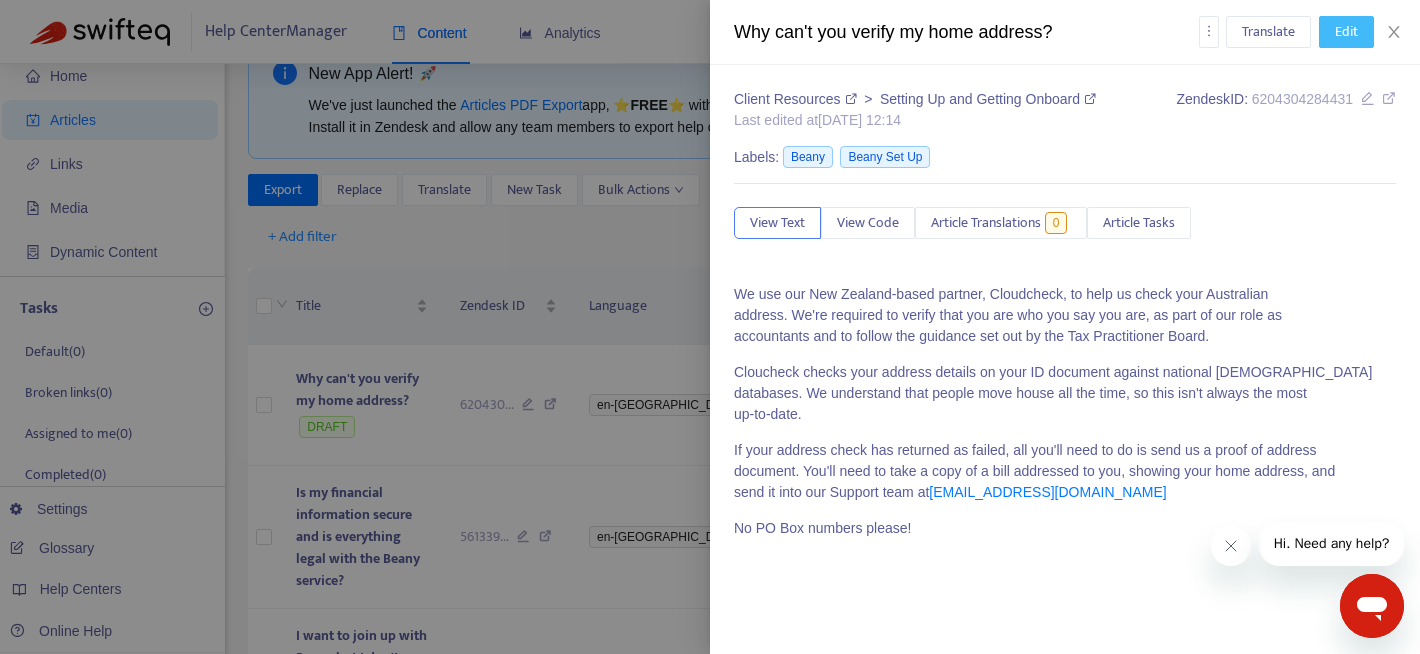 click on "Edit" at bounding box center (1346, 32) 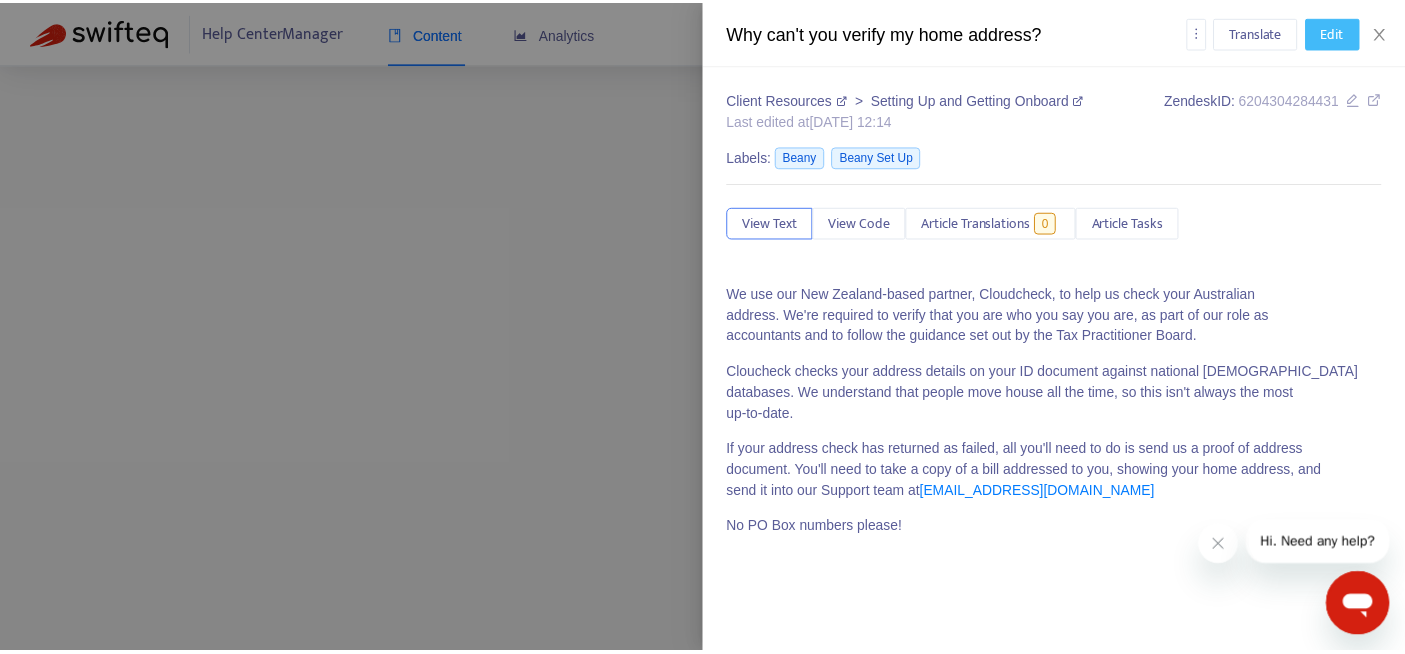 scroll, scrollTop: 0, scrollLeft: 0, axis: both 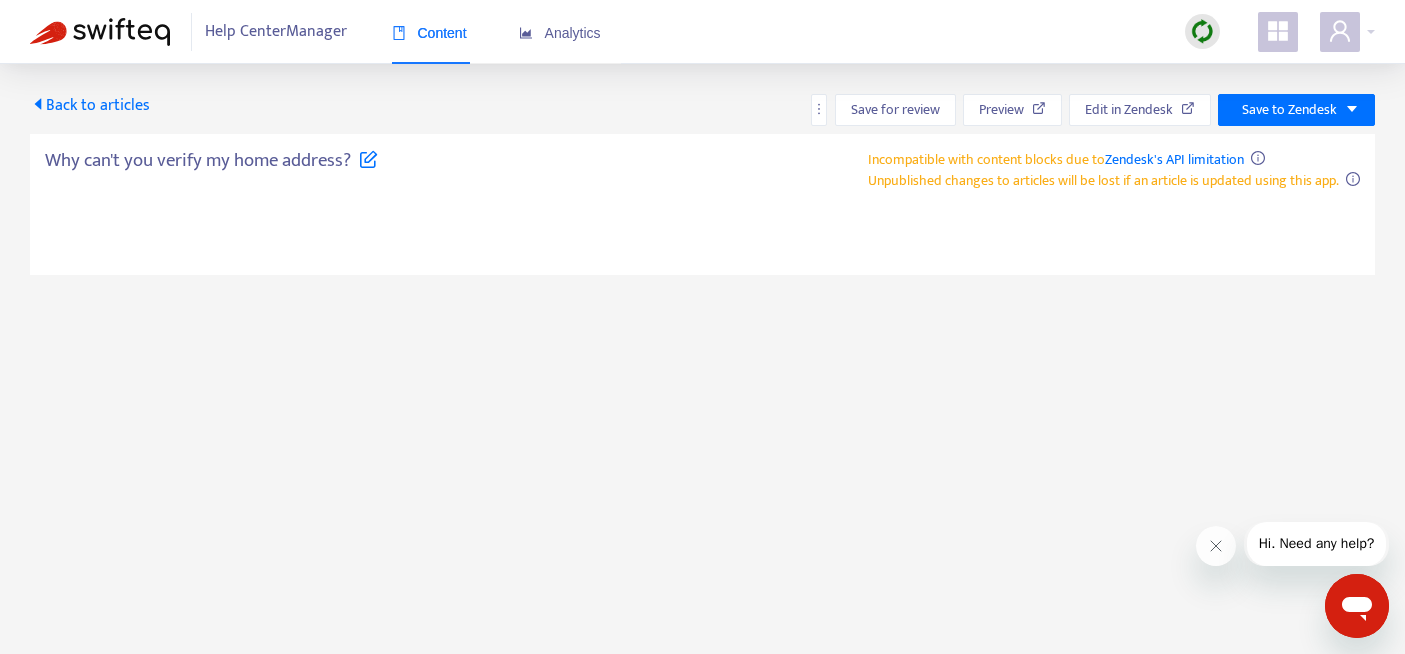 type on "**********" 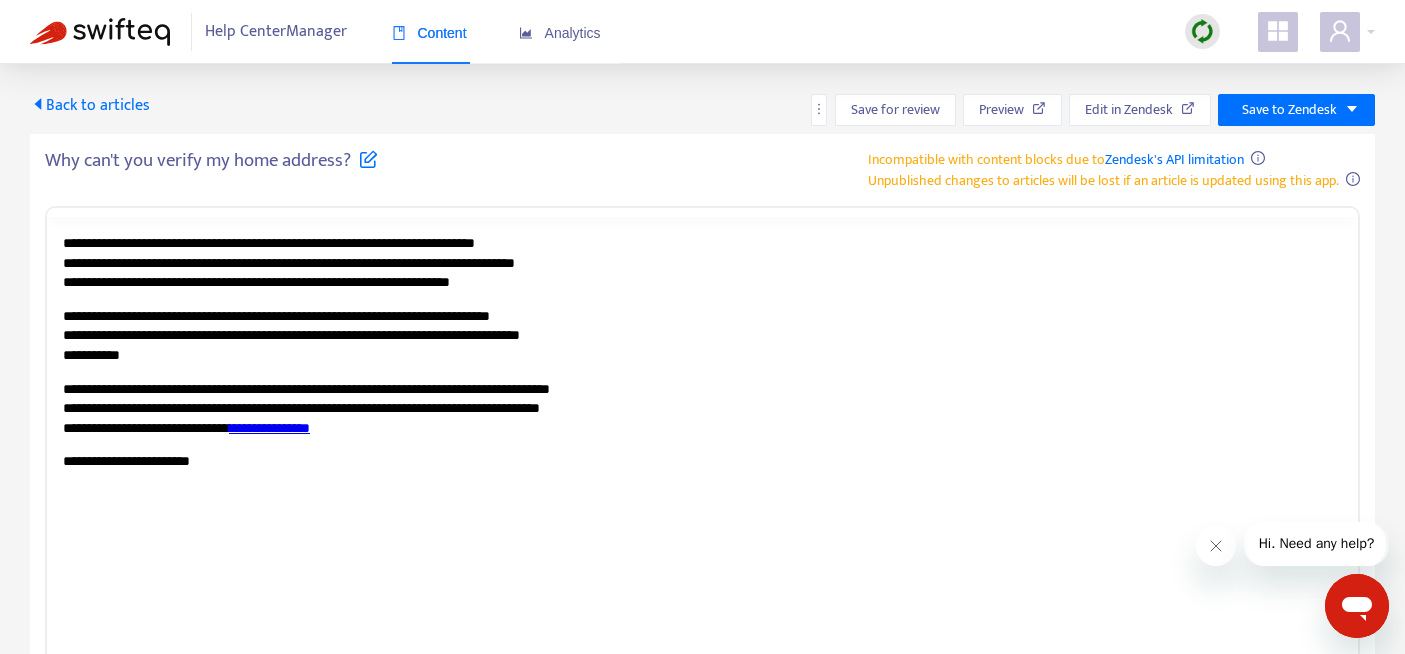 scroll, scrollTop: 0, scrollLeft: 0, axis: both 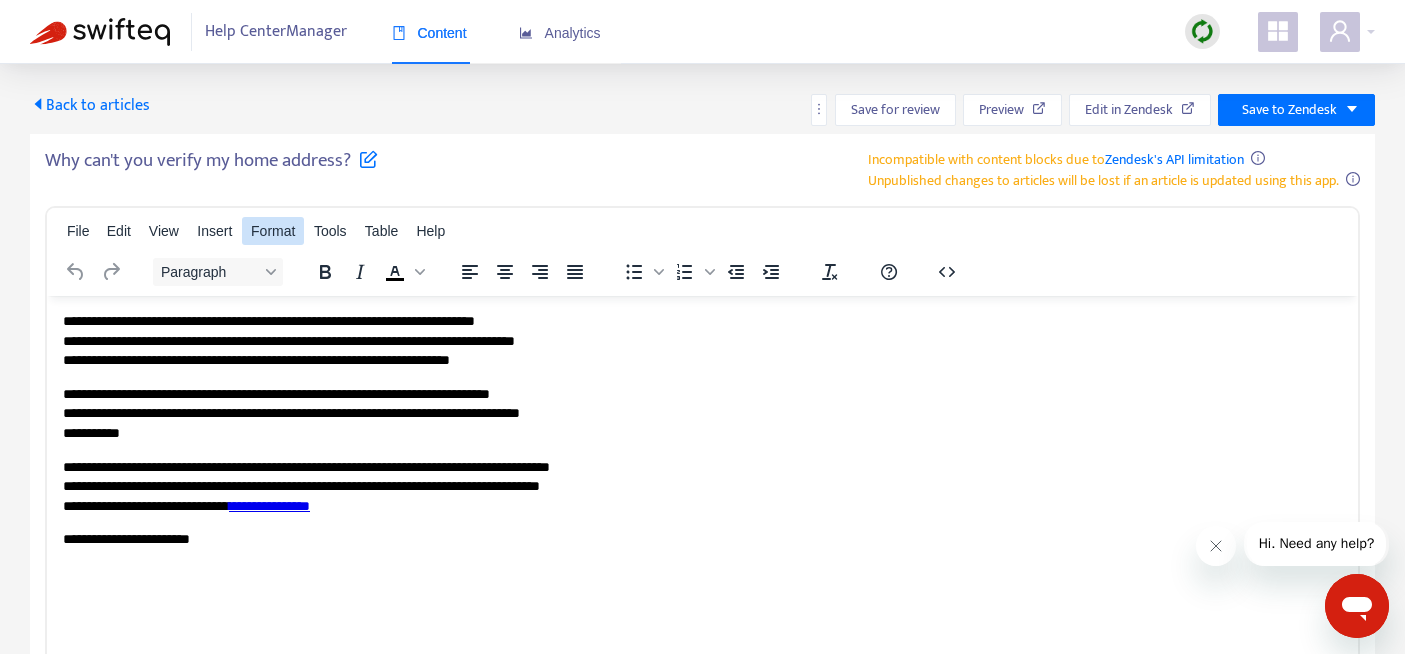 click on "Format" at bounding box center (273, 231) 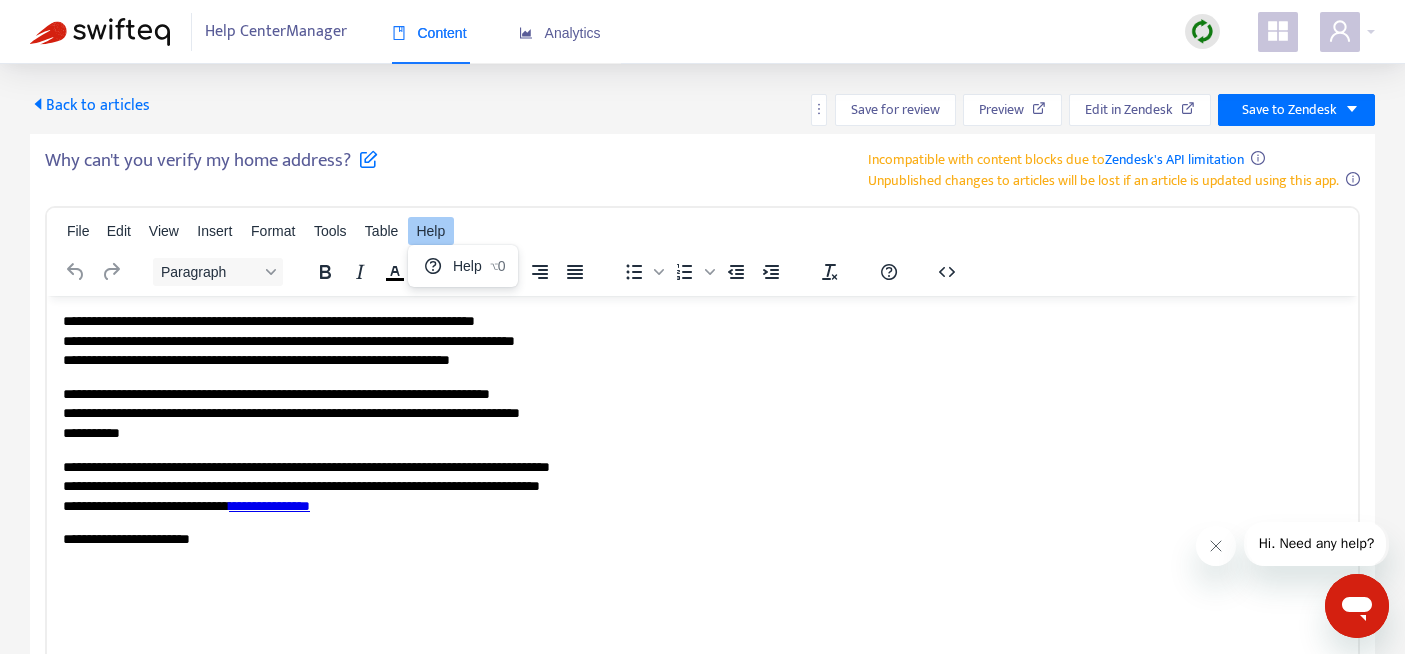 click on "**********" at bounding box center [702, 577] 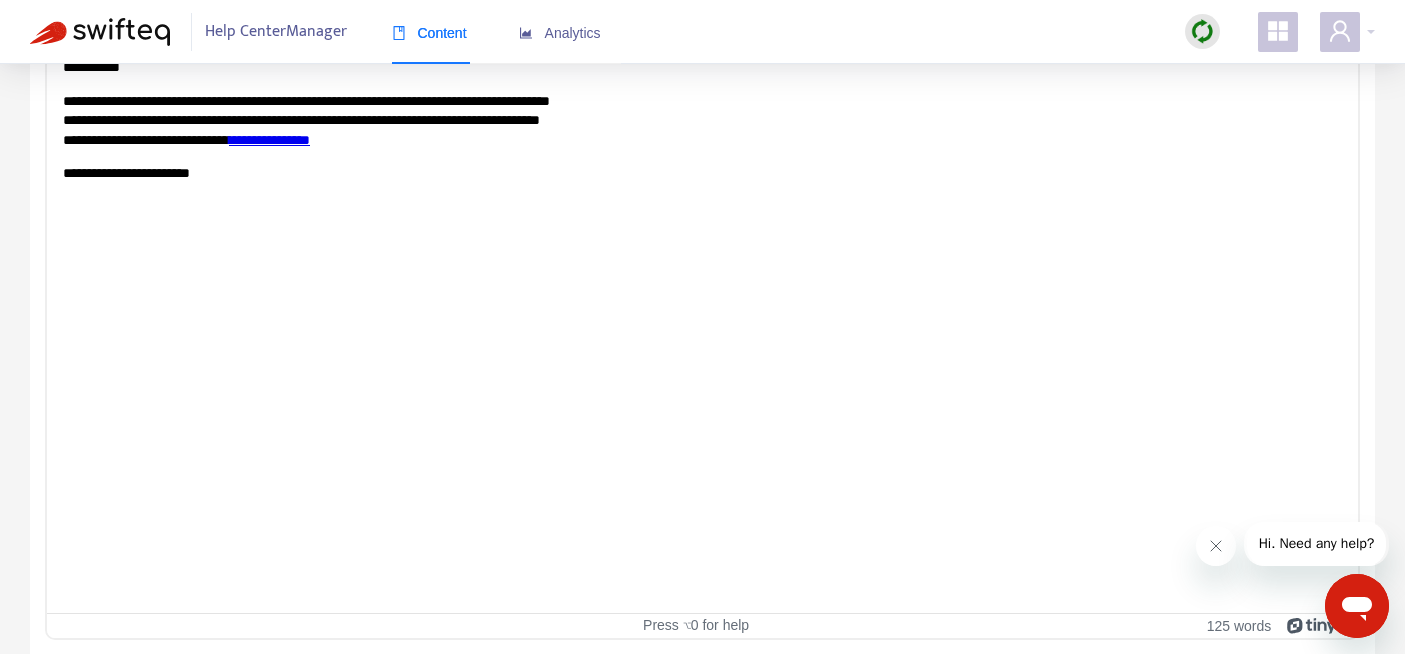 scroll, scrollTop: 0, scrollLeft: 0, axis: both 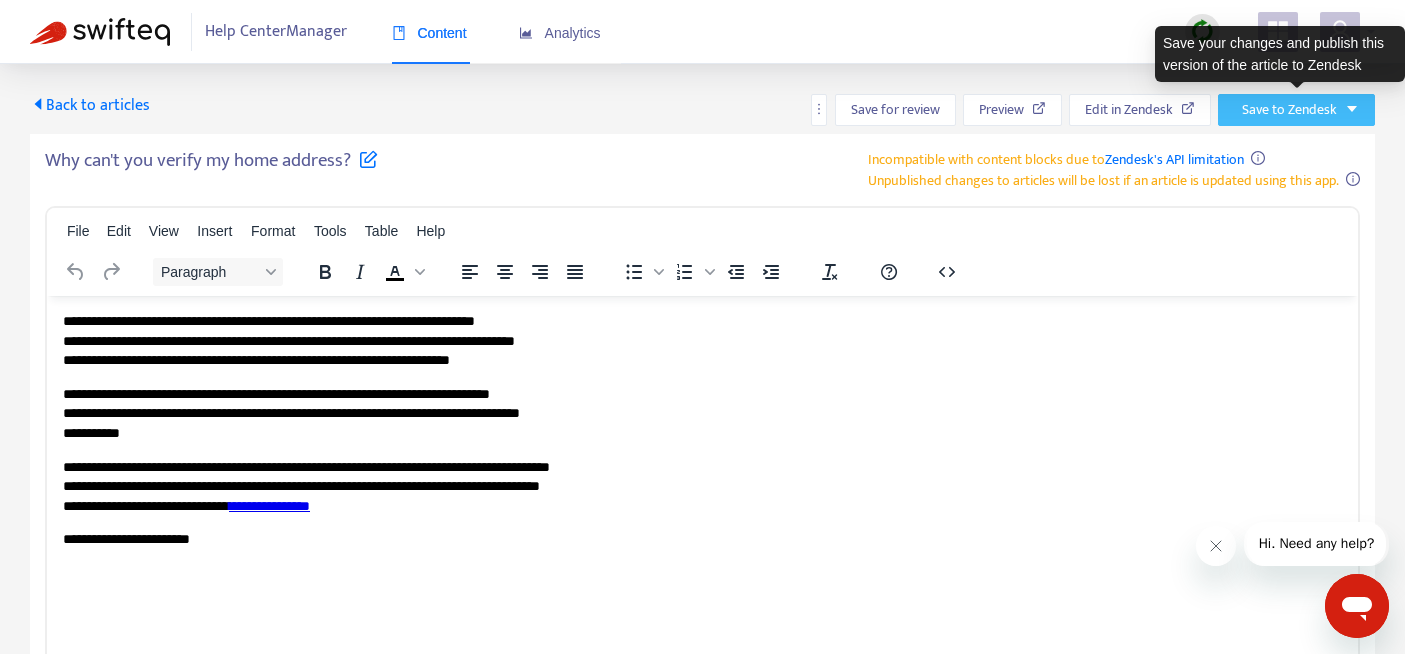 click on "Save to Zendesk" at bounding box center [1289, 110] 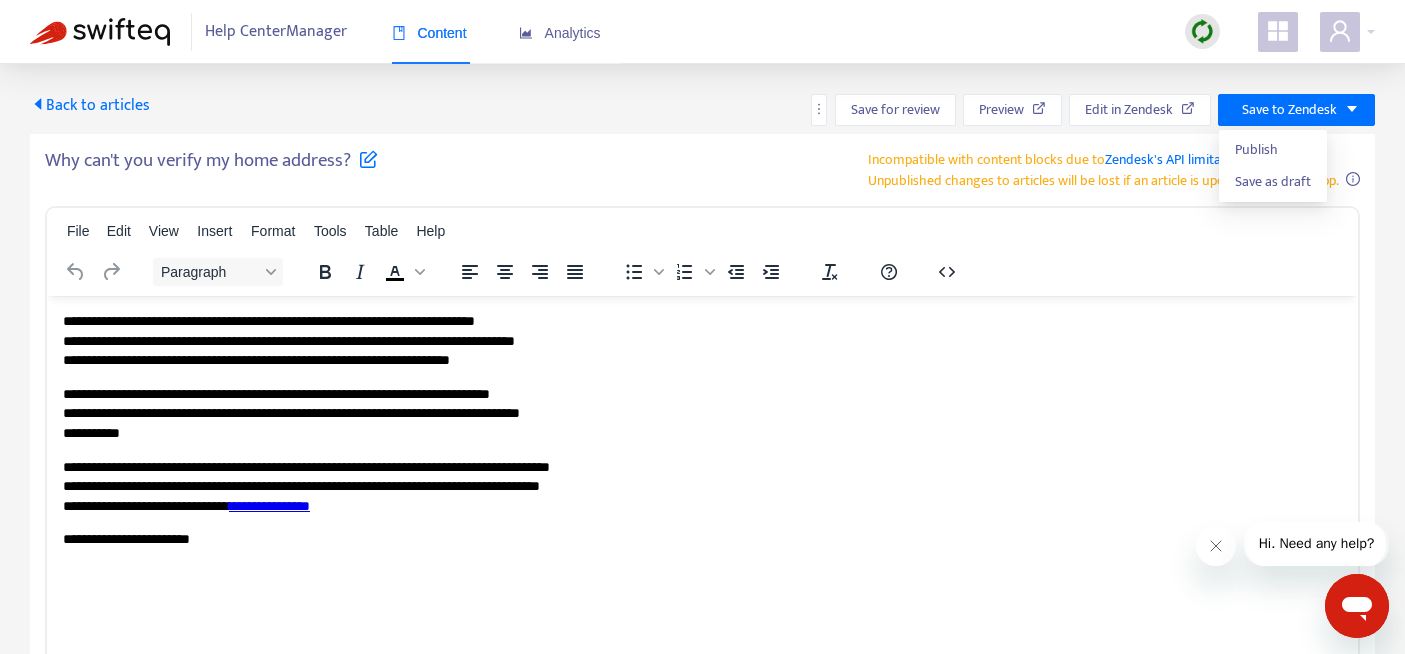 click on "**********" at bounding box center (702, 577) 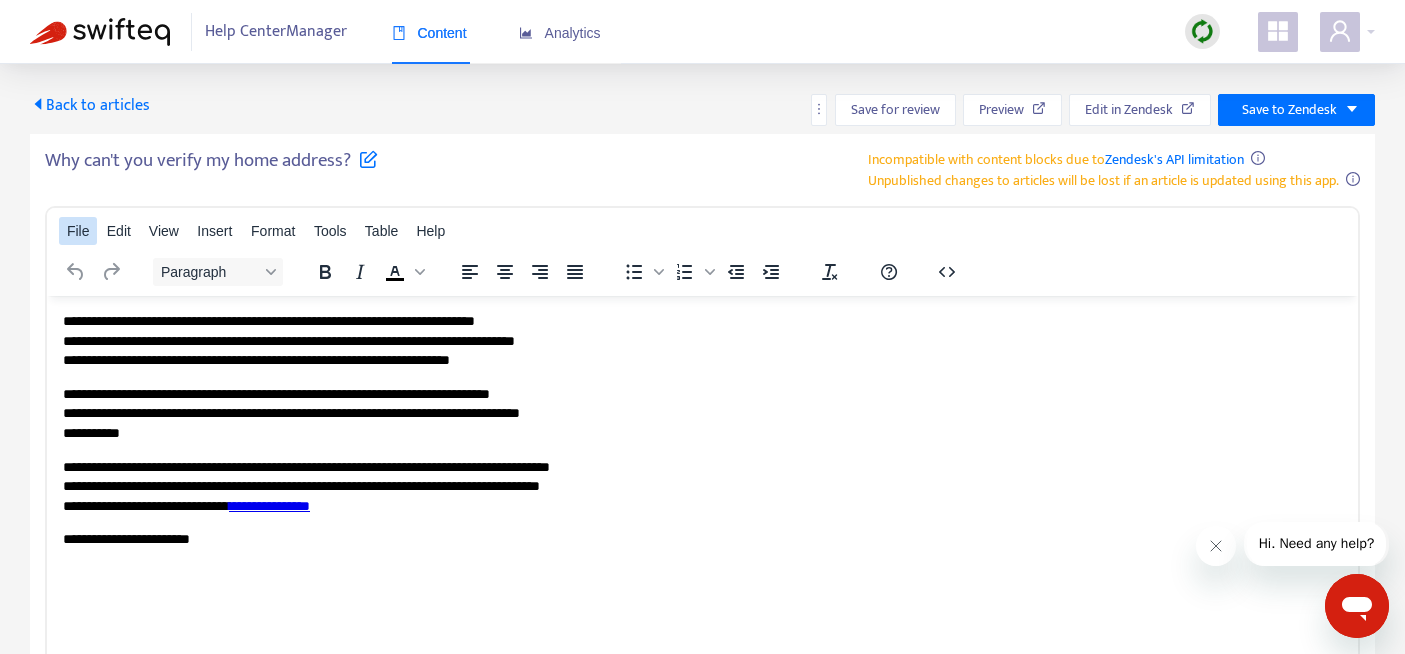 click on "File" at bounding box center (78, 231) 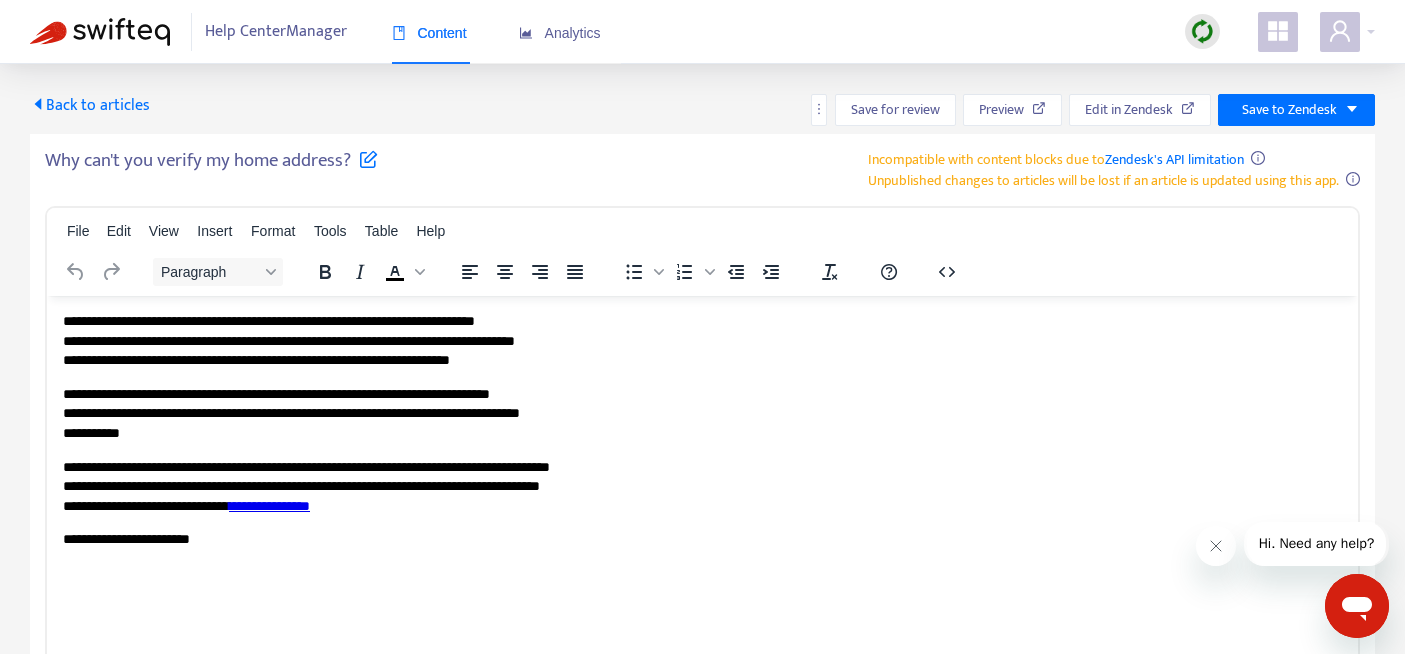 drag, startPoint x: 583, startPoint y: 184, endPoint x: 548, endPoint y: 94, distance: 96.56604 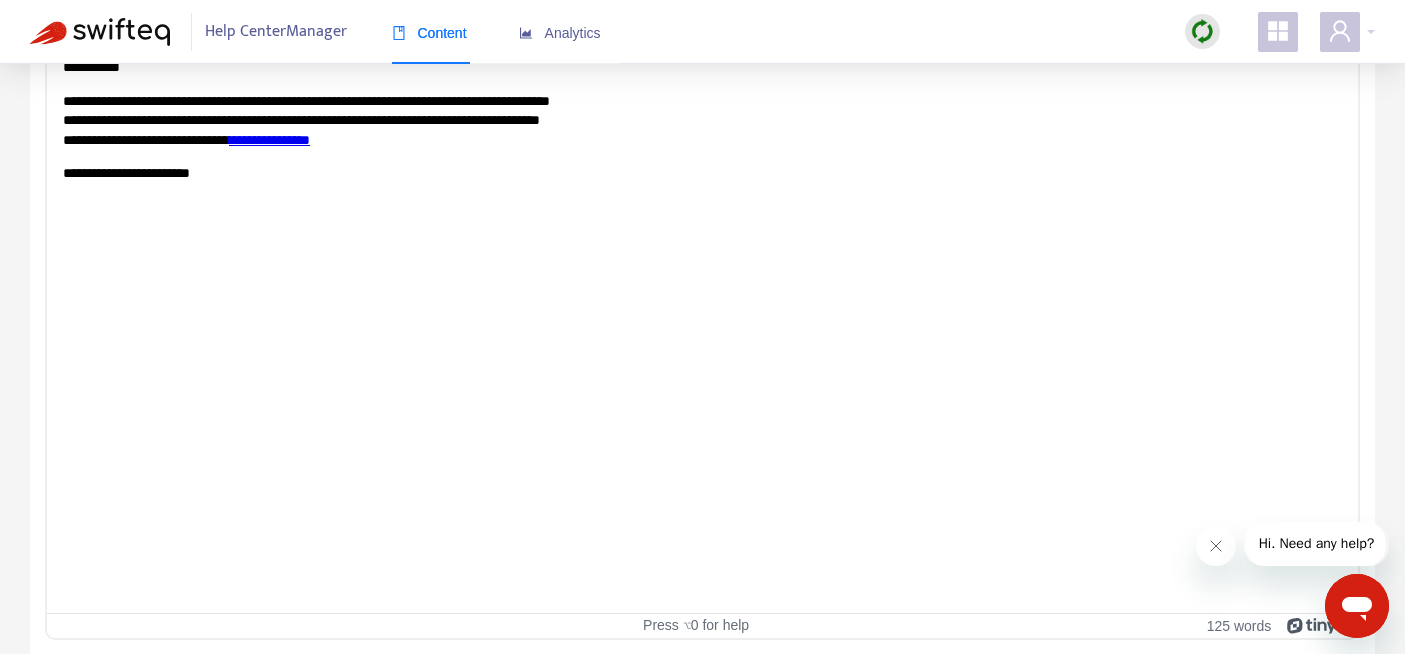 scroll, scrollTop: 0, scrollLeft: 0, axis: both 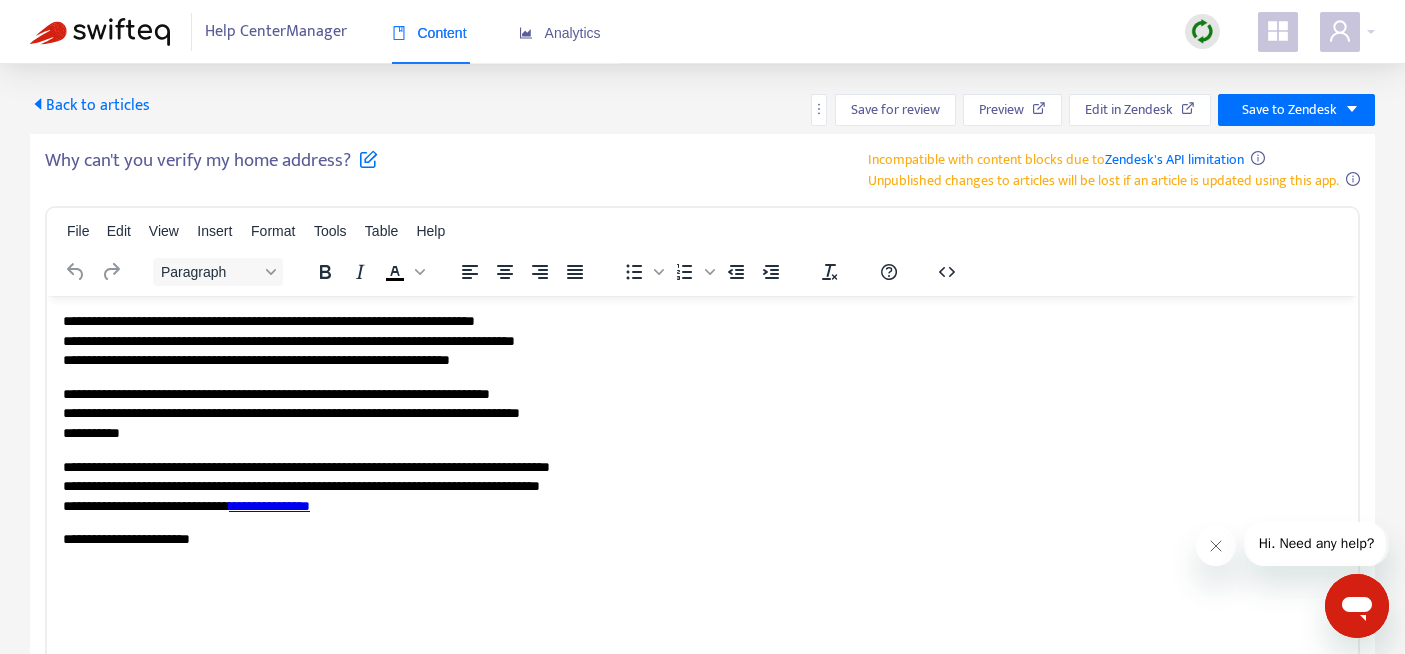 click on "Back to articles" at bounding box center [90, 105] 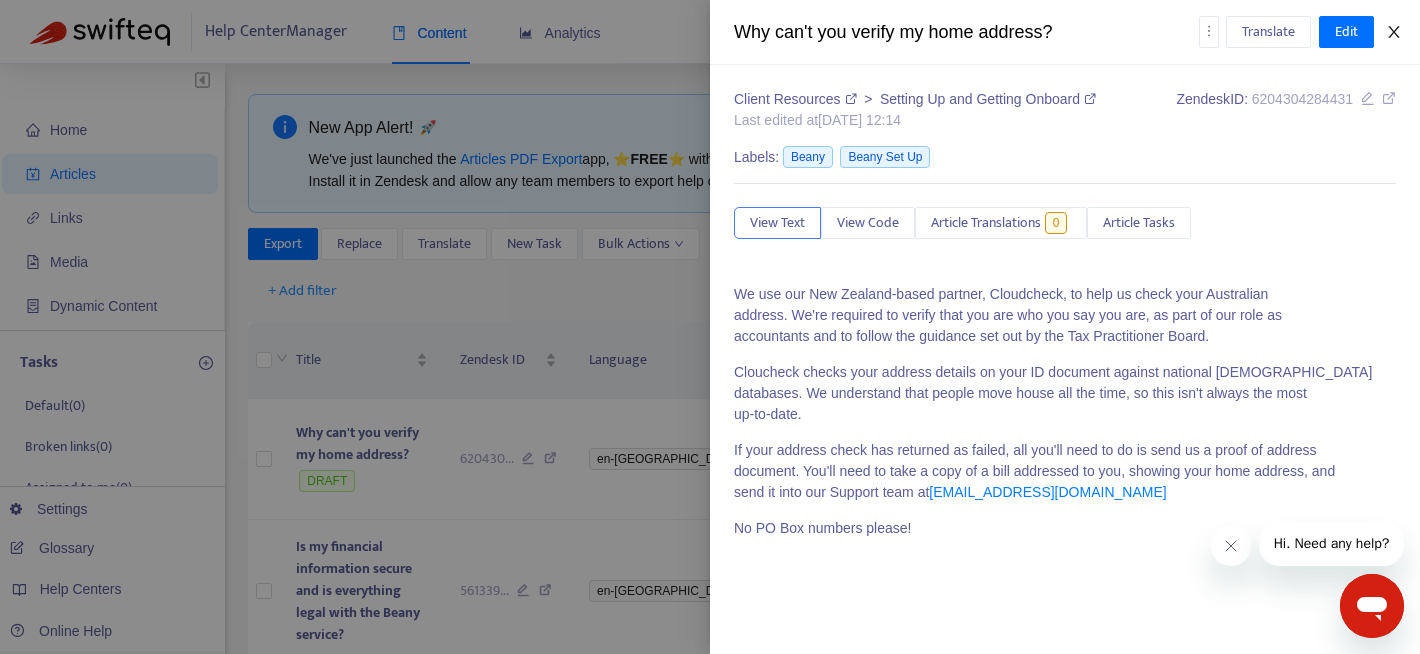 click 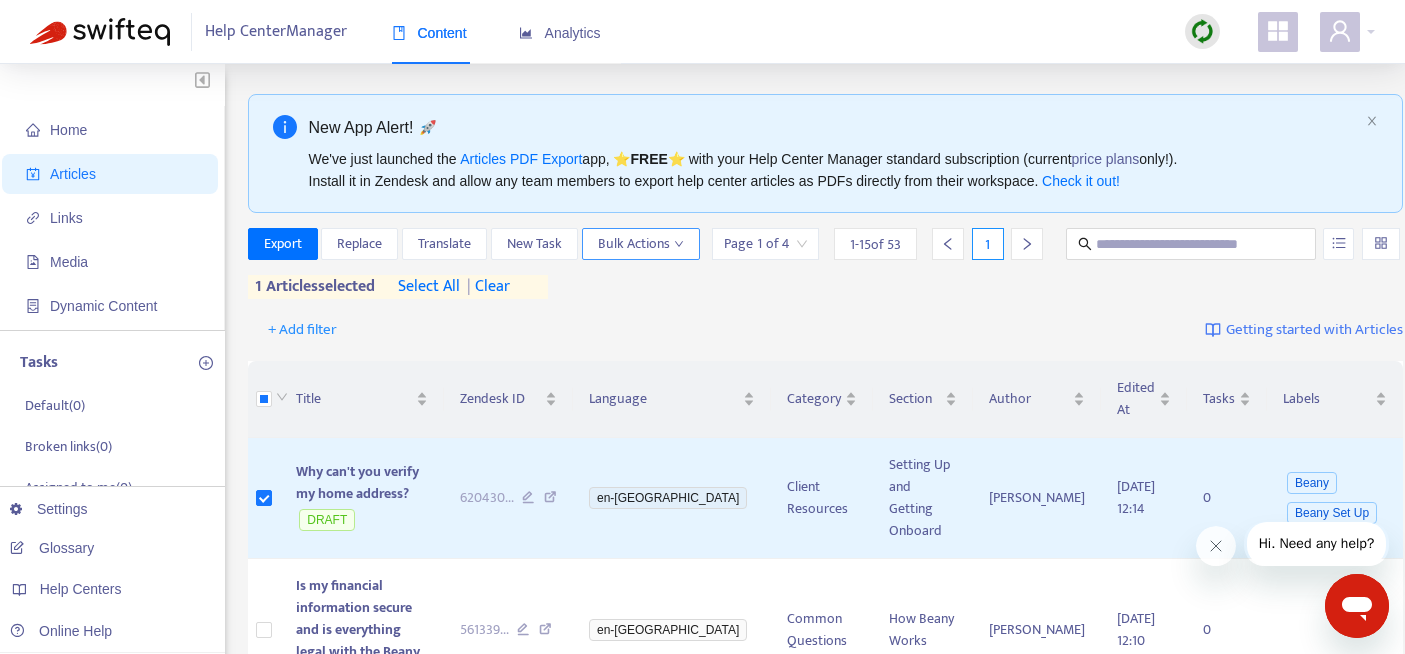 click 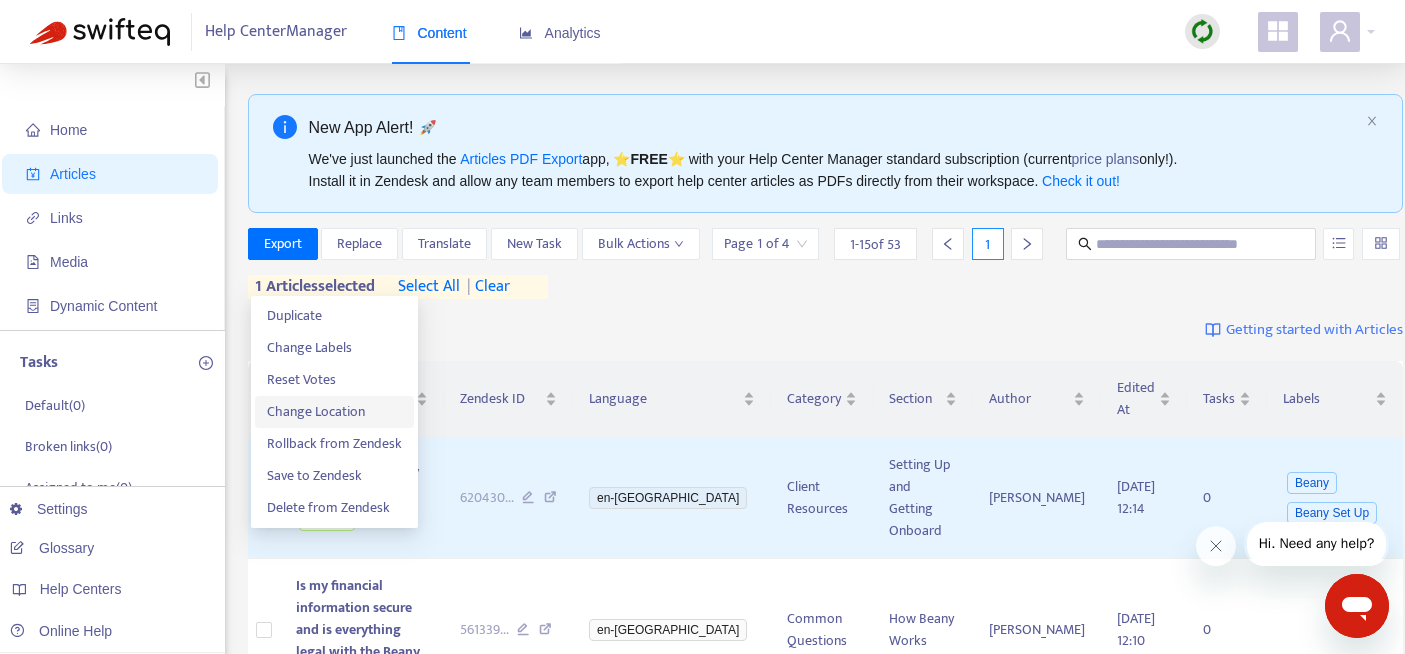 click on "Change Location" at bounding box center [316, 411] 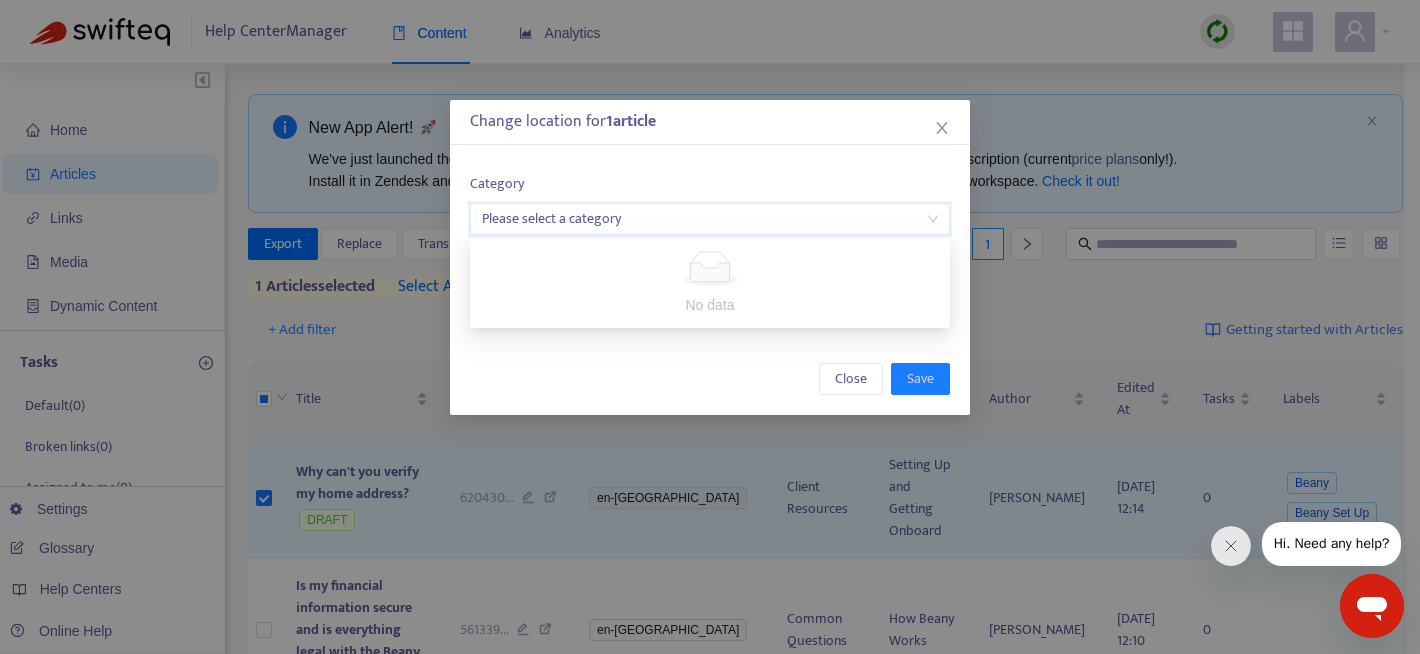 click at bounding box center [710, 219] 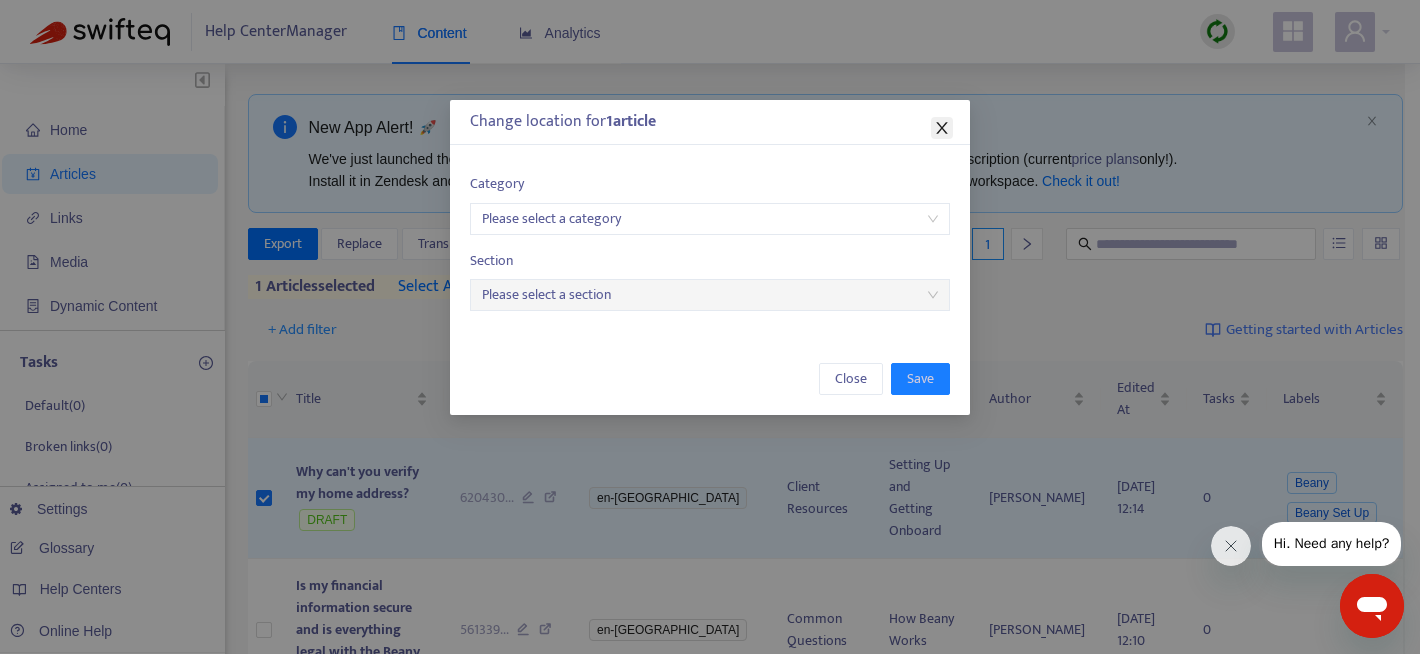 click 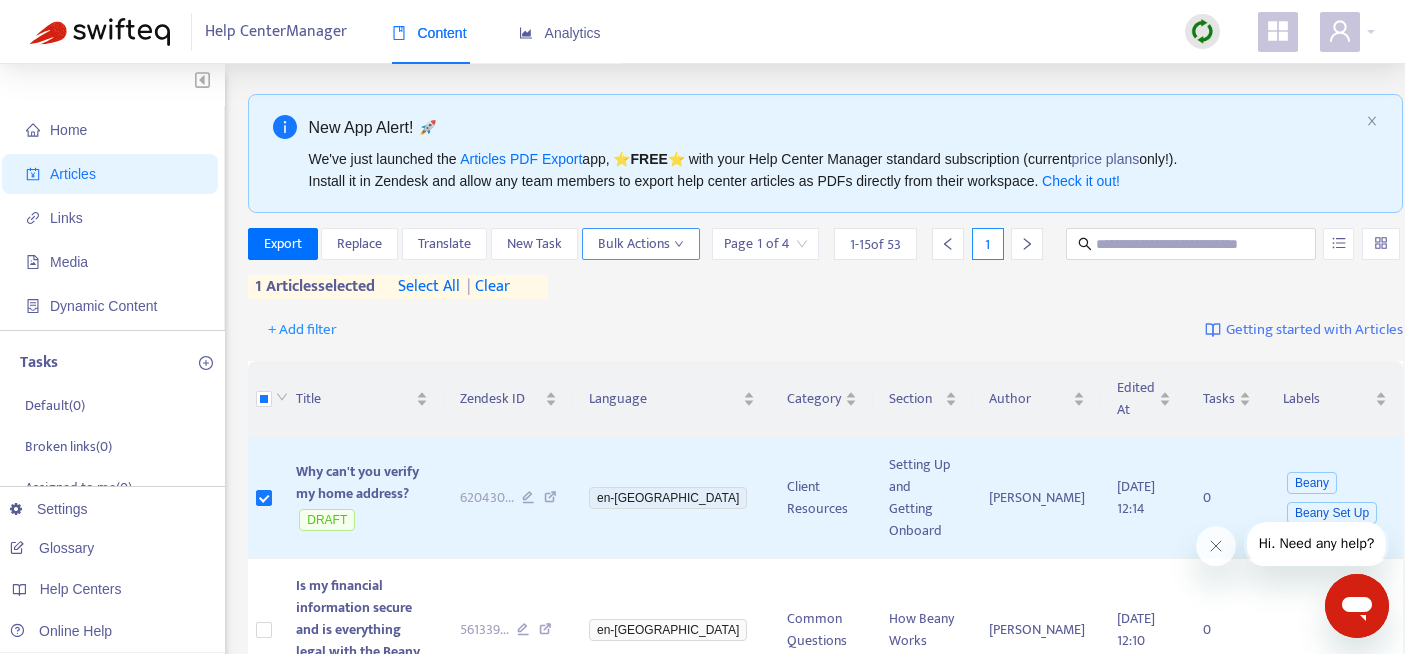 click 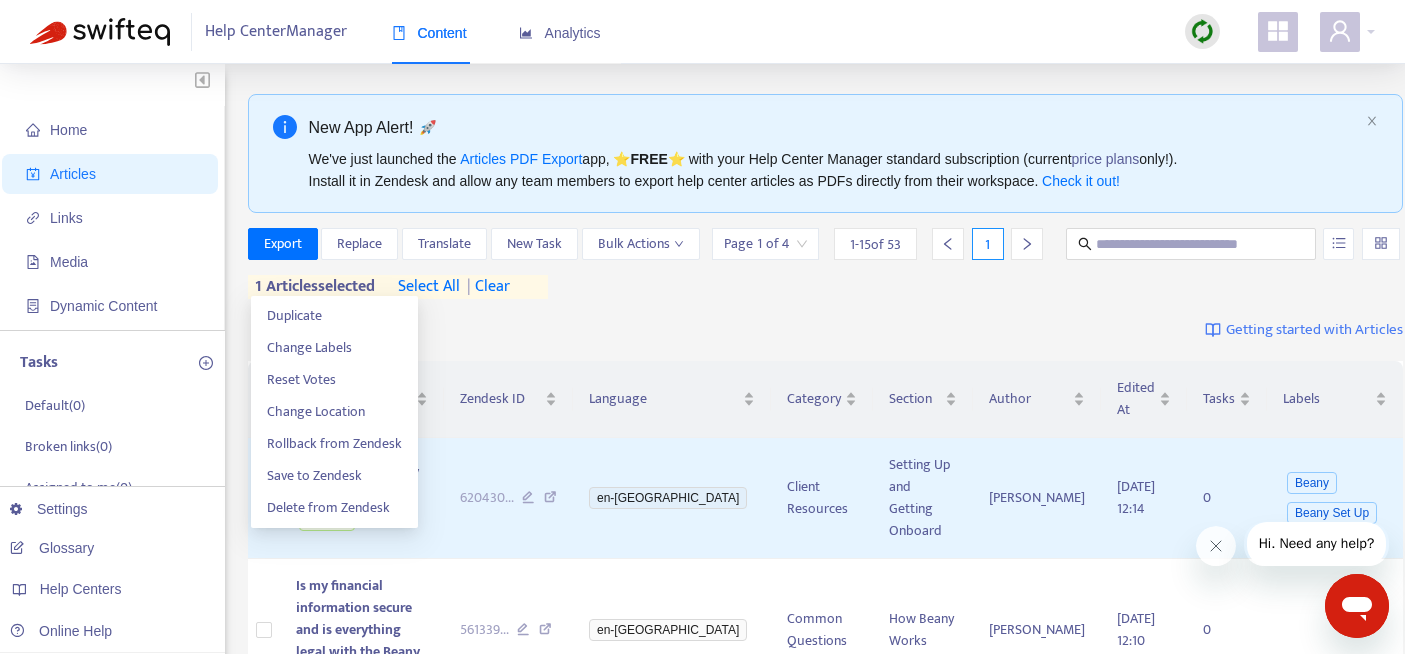 click on "Export Replace Translate New Task Bulk Actions" at bounding box center (474, 244) 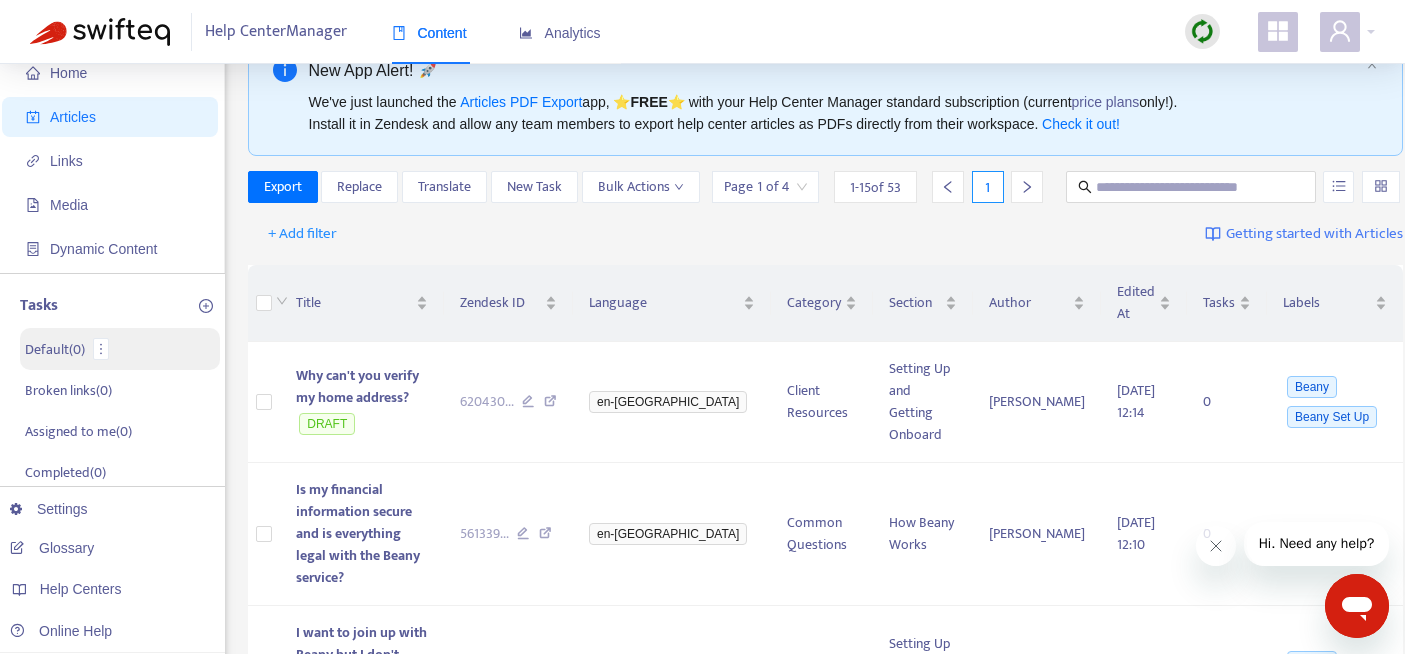 scroll, scrollTop: 0, scrollLeft: 0, axis: both 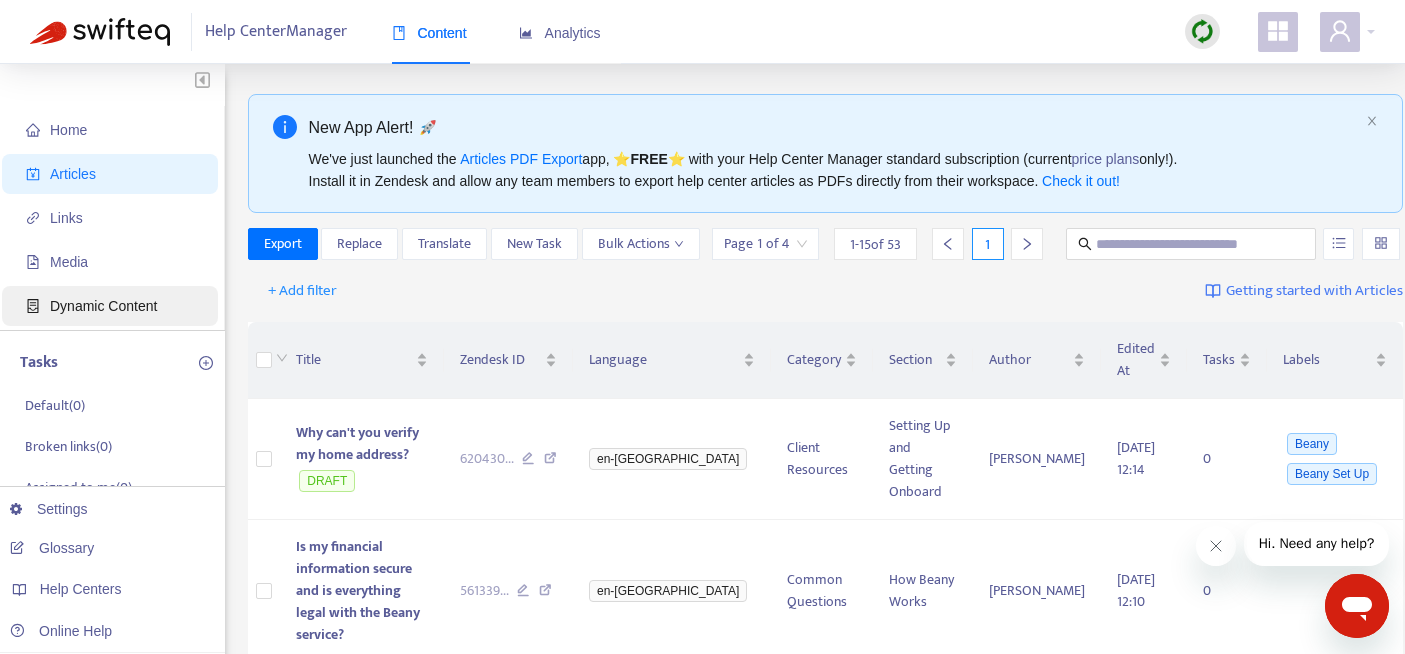 click on "Dynamic Content" at bounding box center (103, 306) 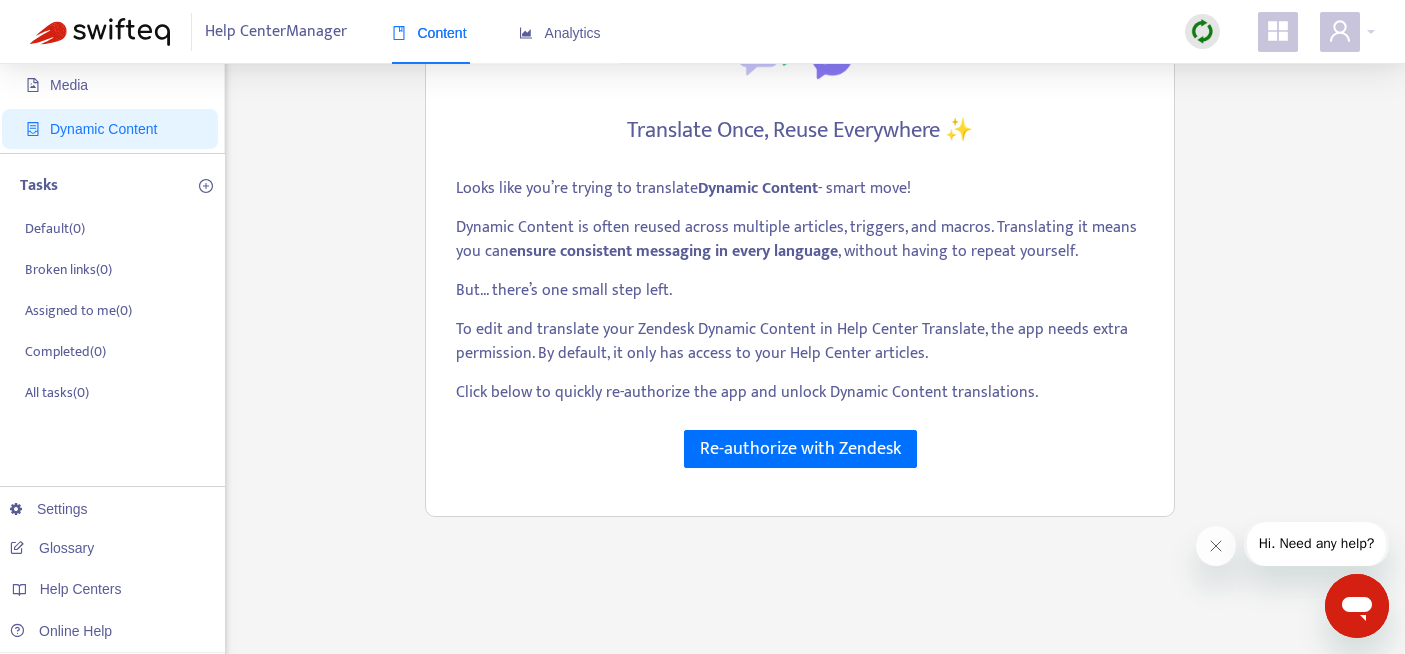 scroll, scrollTop: 0, scrollLeft: 0, axis: both 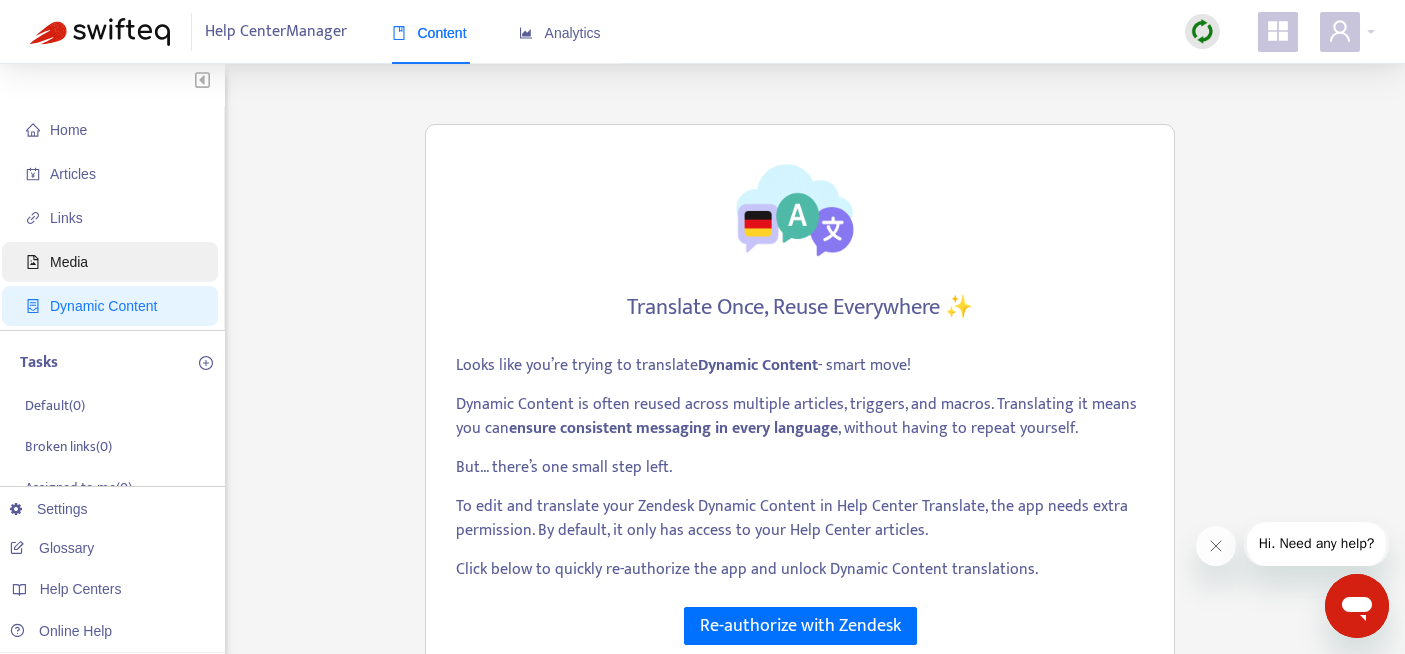 click on "Media" at bounding box center (69, 262) 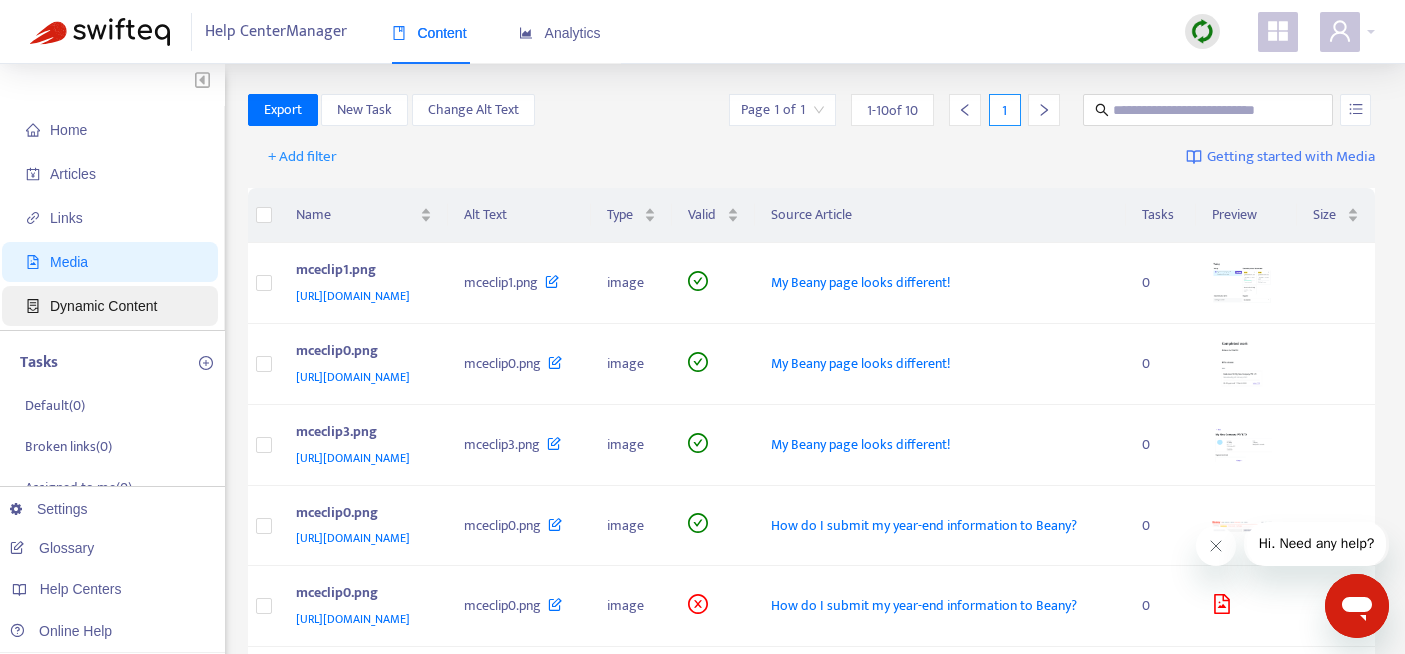 click on "Dynamic Content" at bounding box center [103, 306] 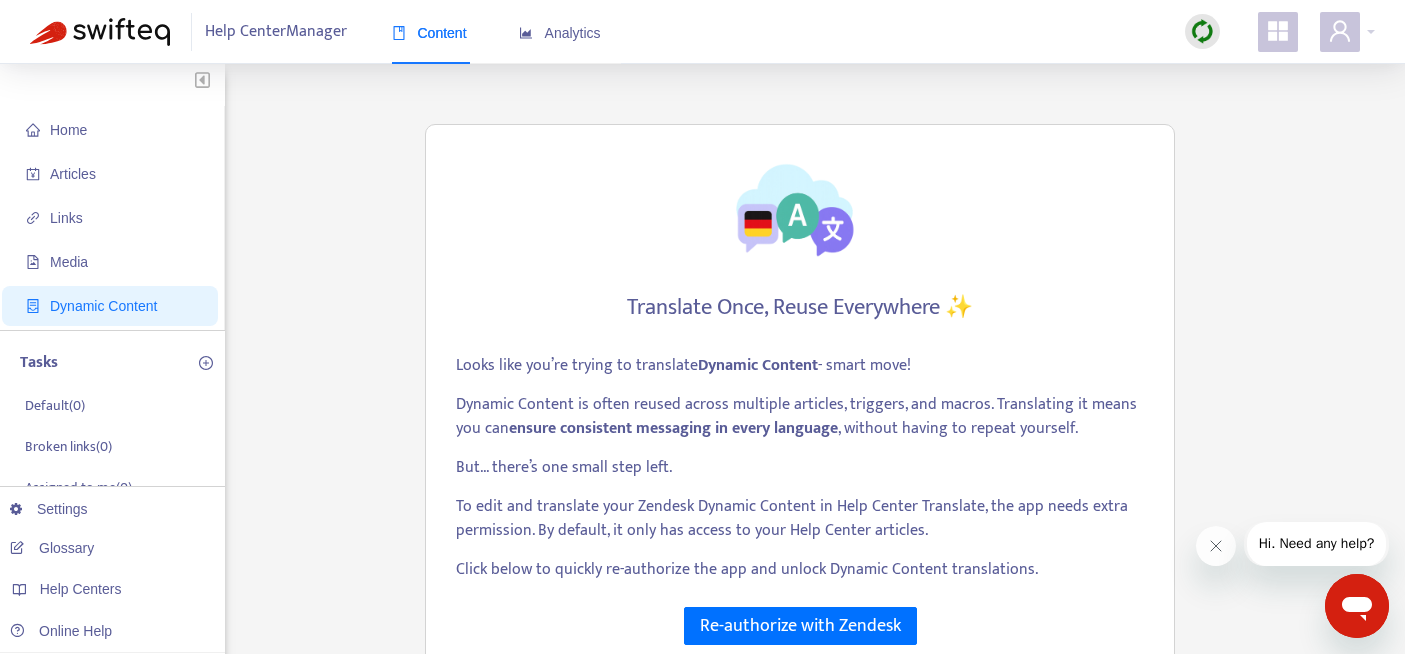 scroll, scrollTop: 169, scrollLeft: 0, axis: vertical 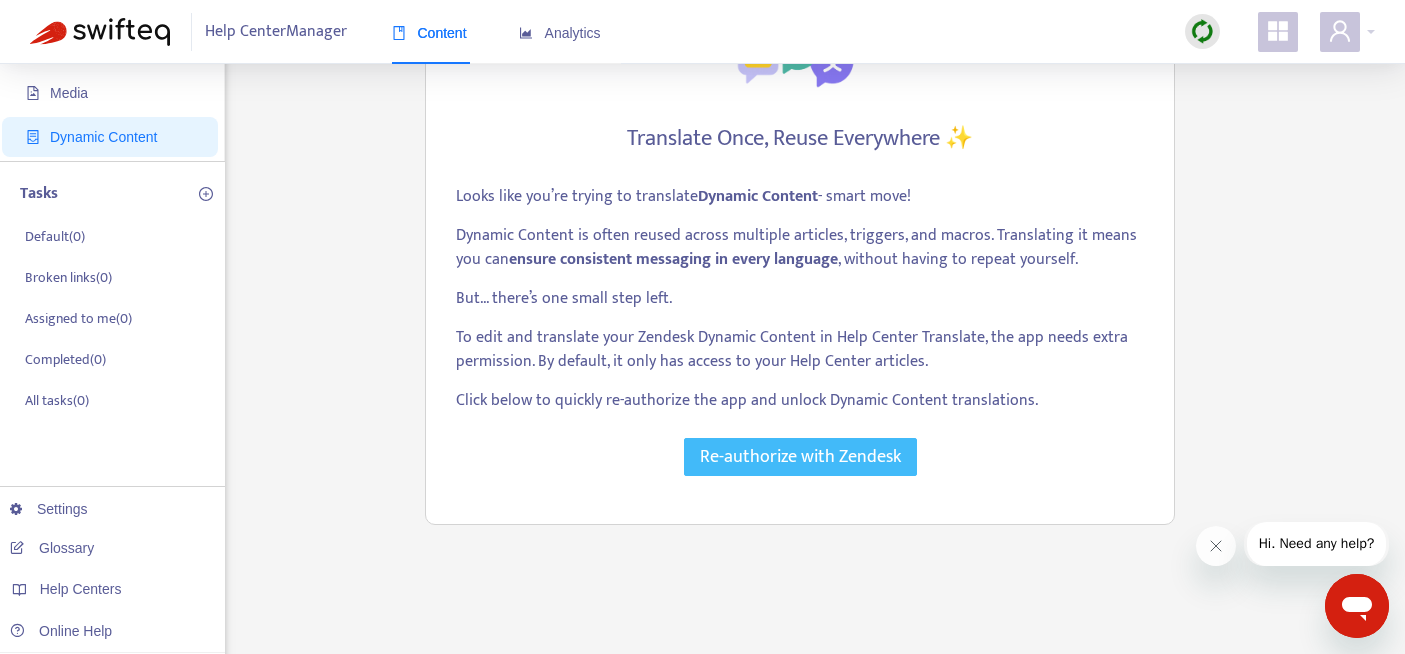 click on "Re-authorize with Zendesk" at bounding box center [800, 457] 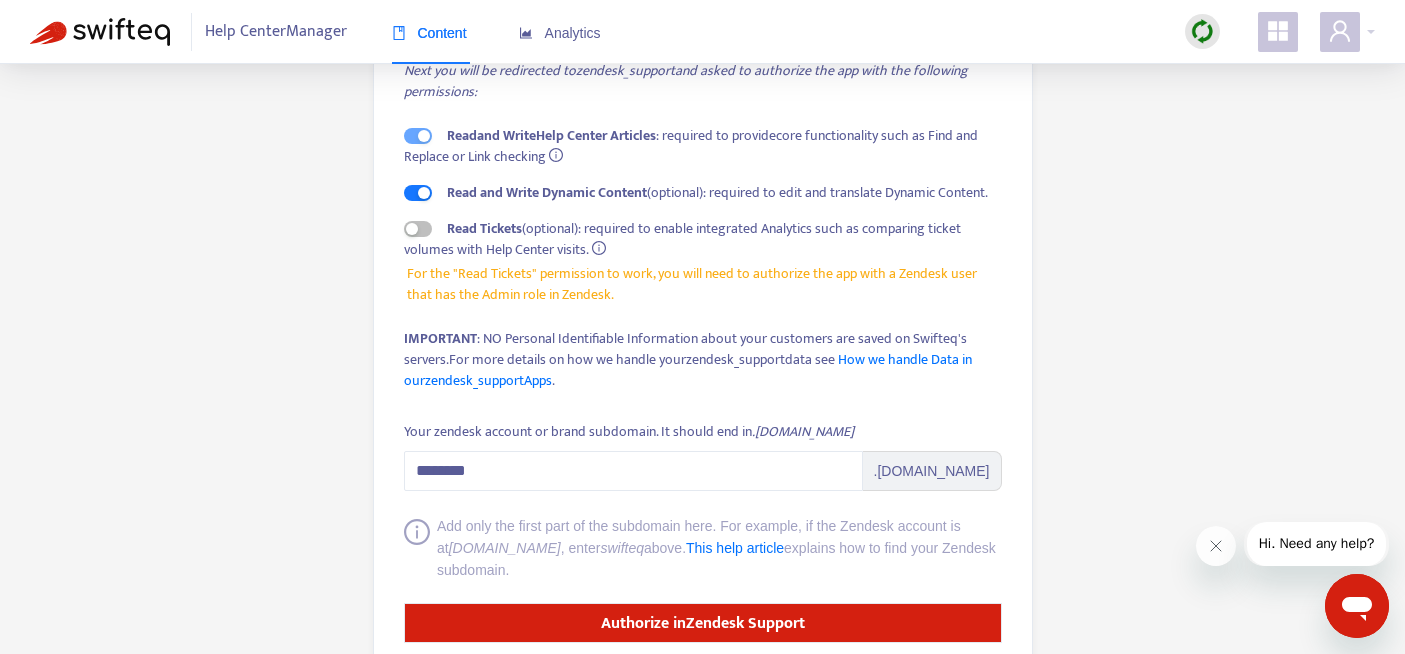 scroll, scrollTop: 286, scrollLeft: 0, axis: vertical 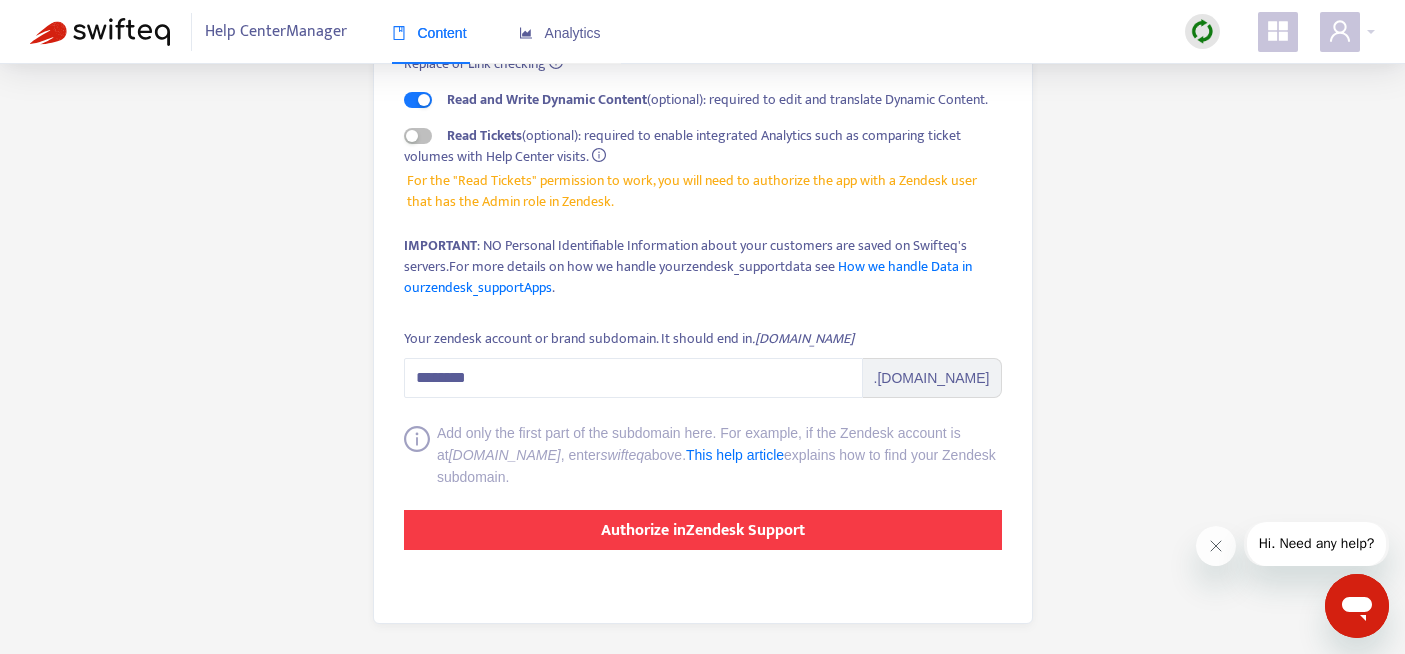click on "Authorize in  Zendesk Support" at bounding box center [703, 530] 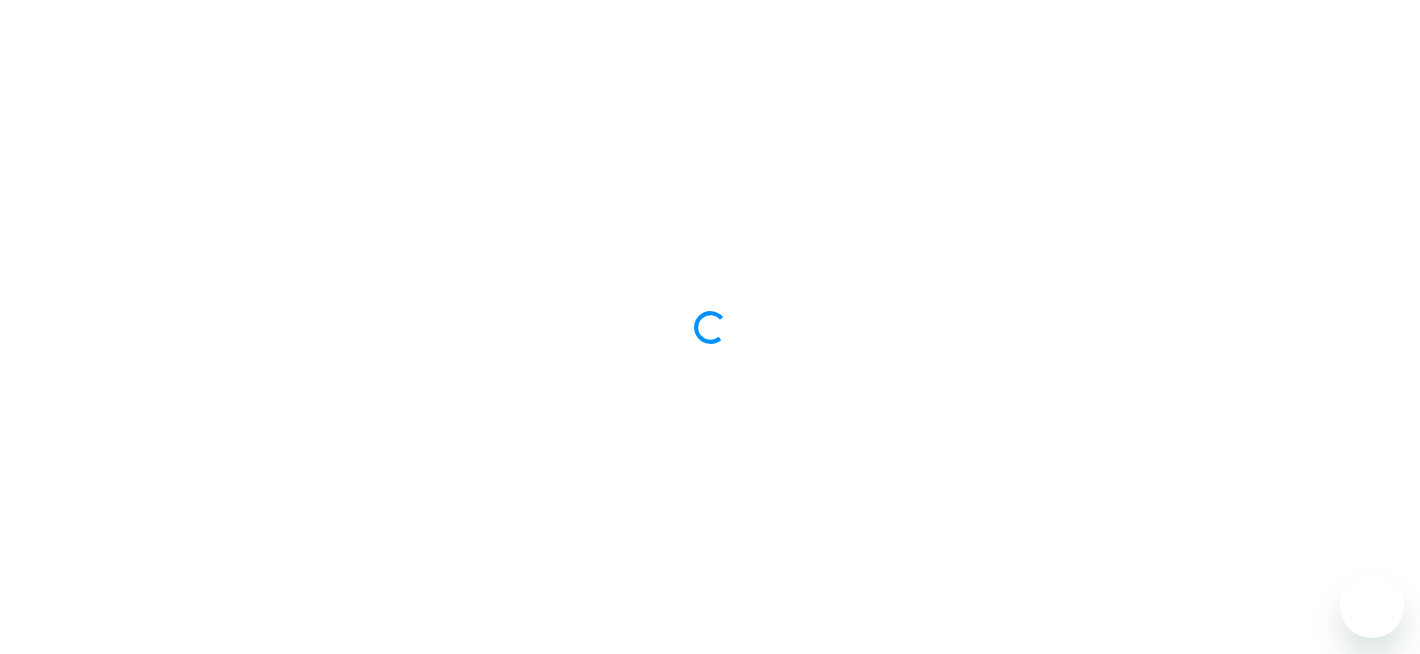 scroll, scrollTop: 0, scrollLeft: 0, axis: both 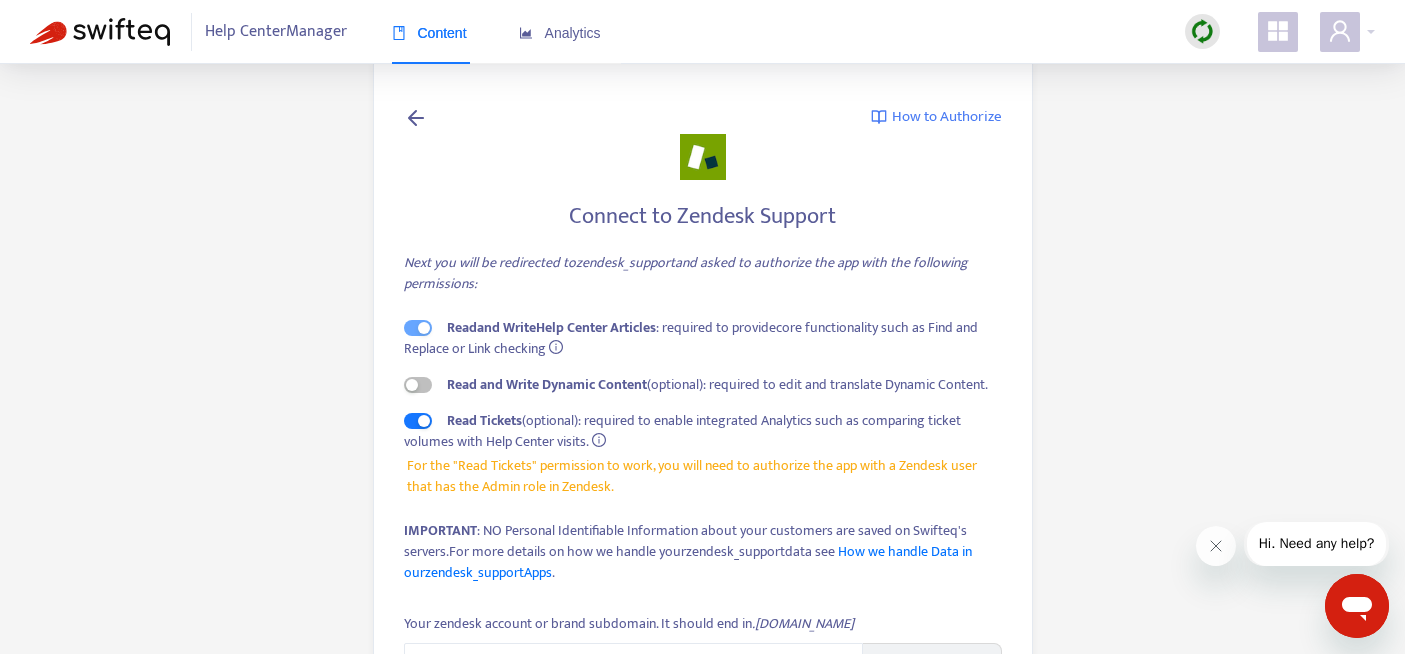 click at bounding box center [416, 117] 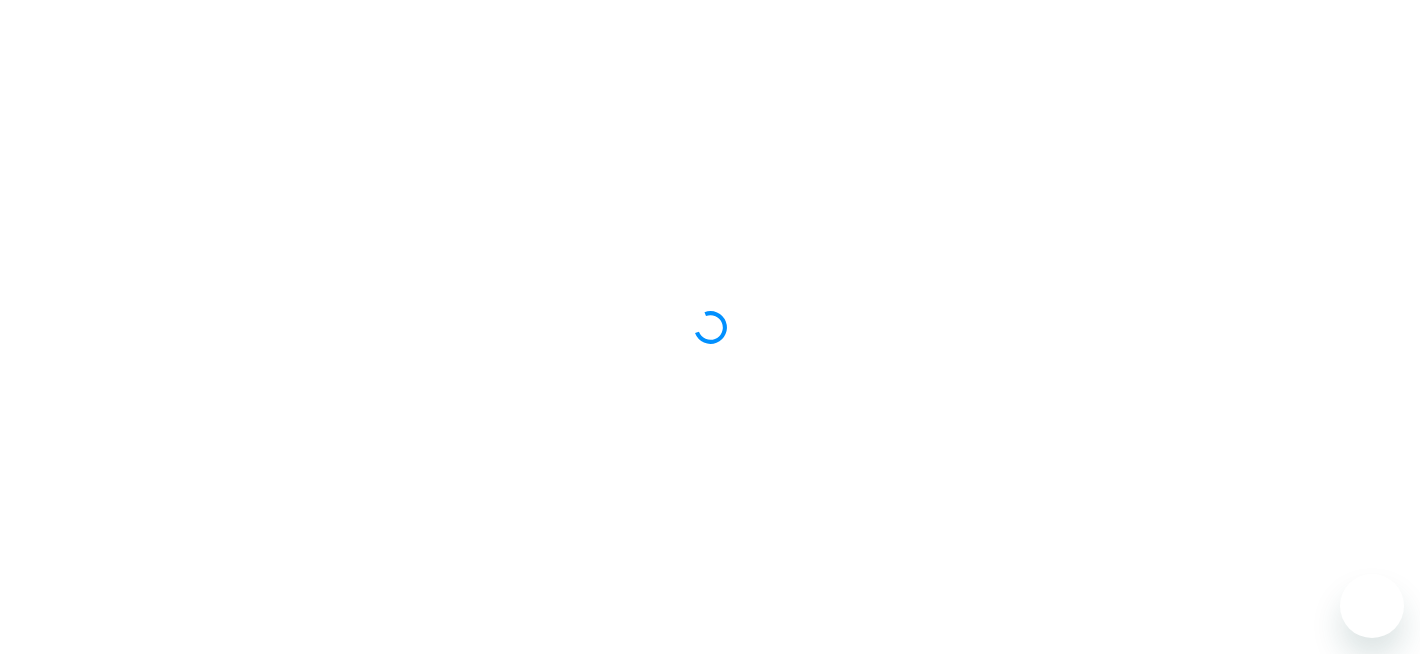 scroll, scrollTop: 0, scrollLeft: 0, axis: both 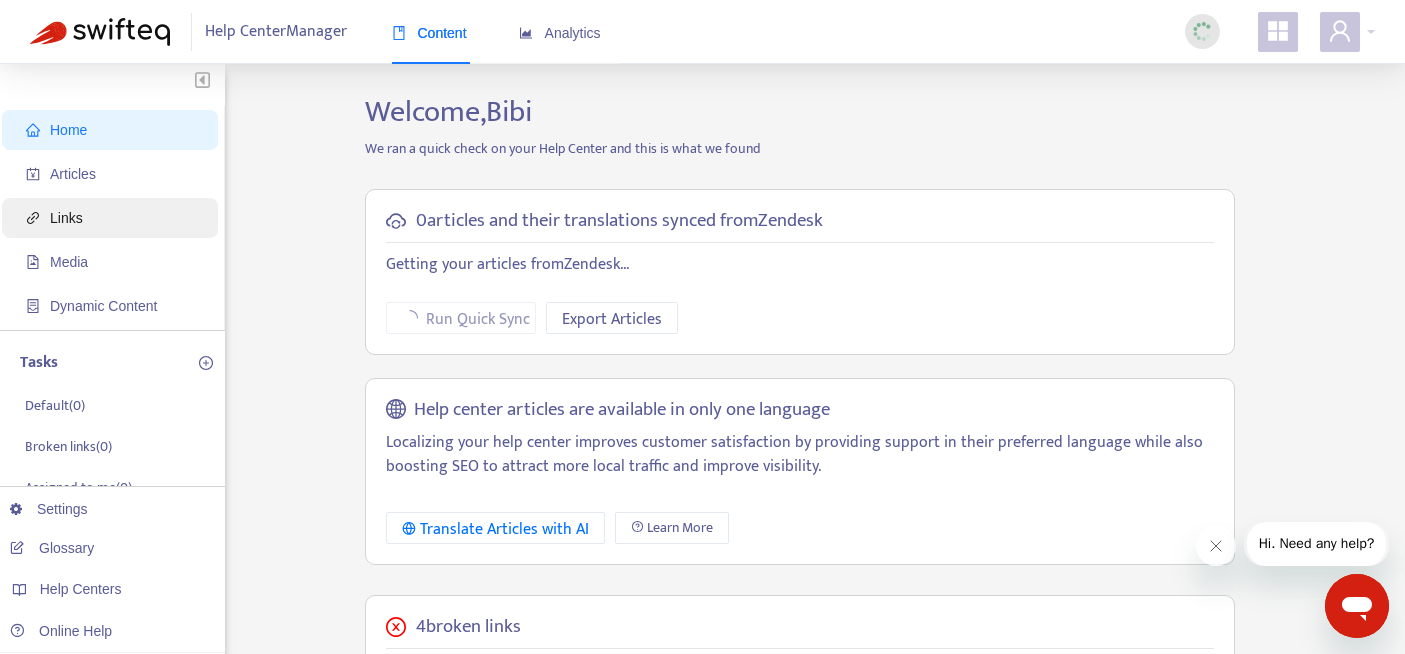 click on "Links" at bounding box center (114, 218) 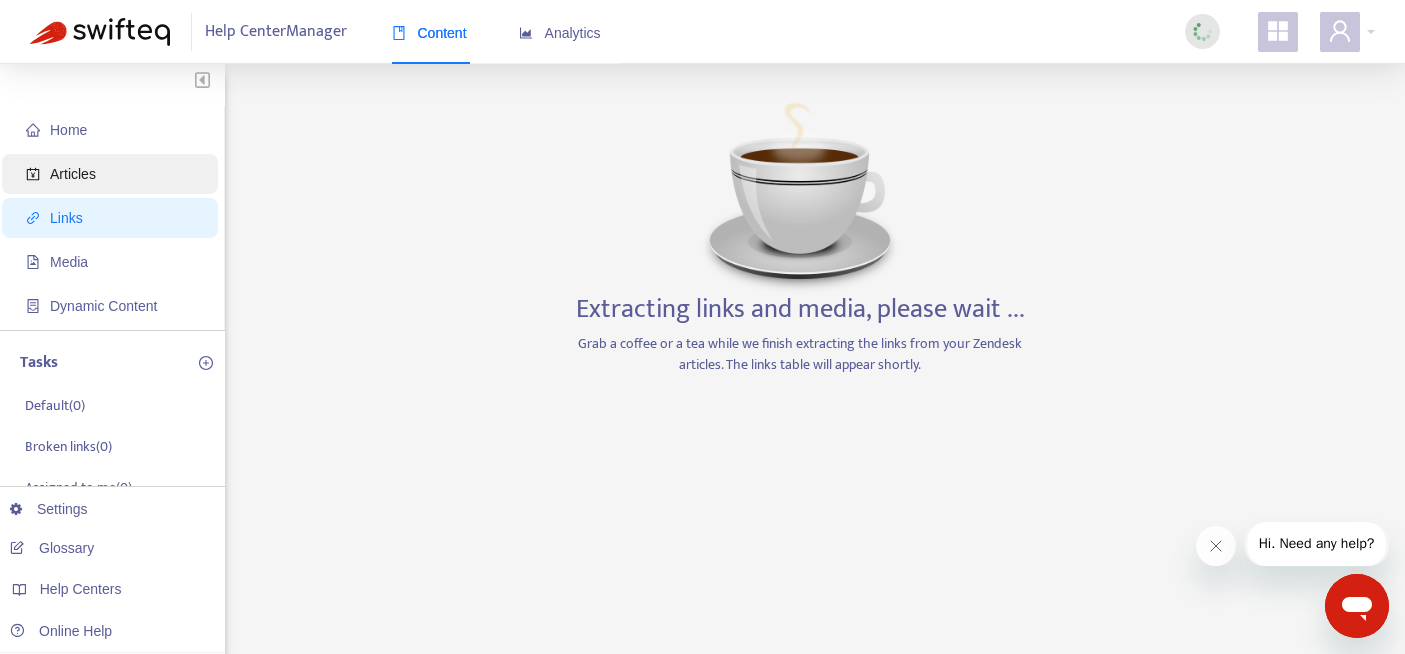 click on "Articles" at bounding box center [114, 174] 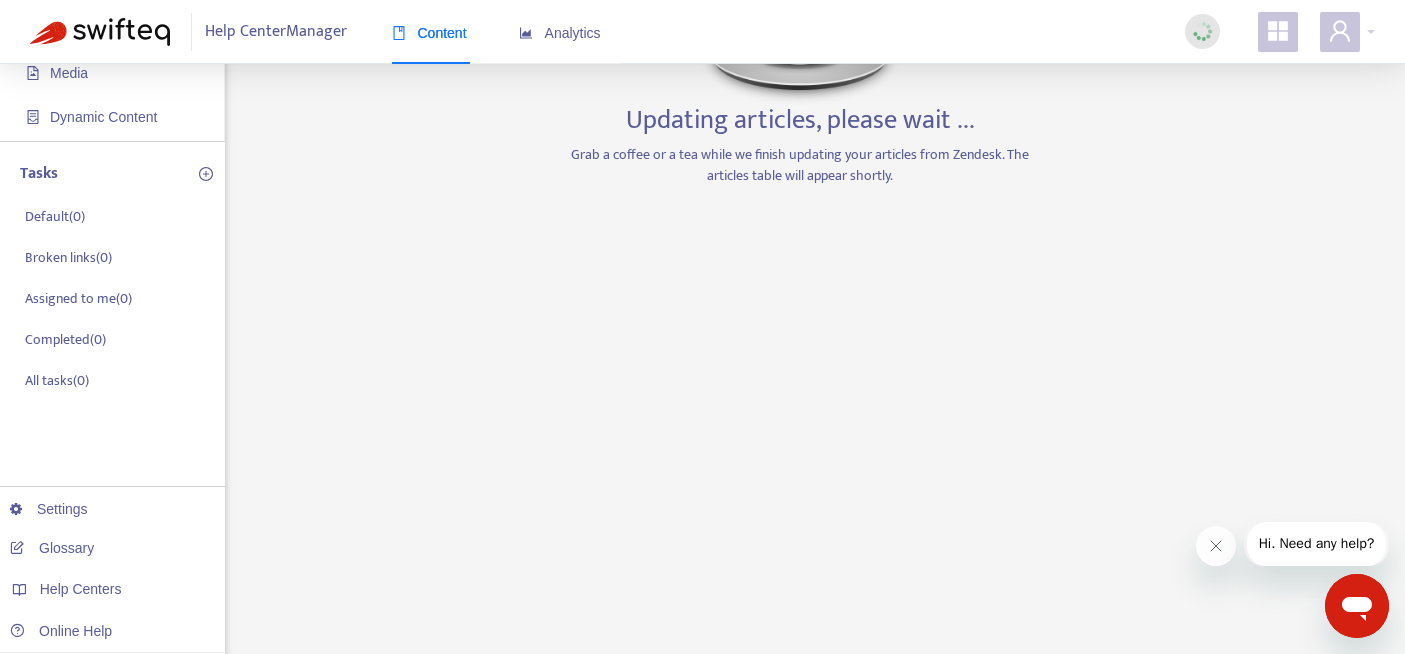scroll, scrollTop: 0, scrollLeft: 0, axis: both 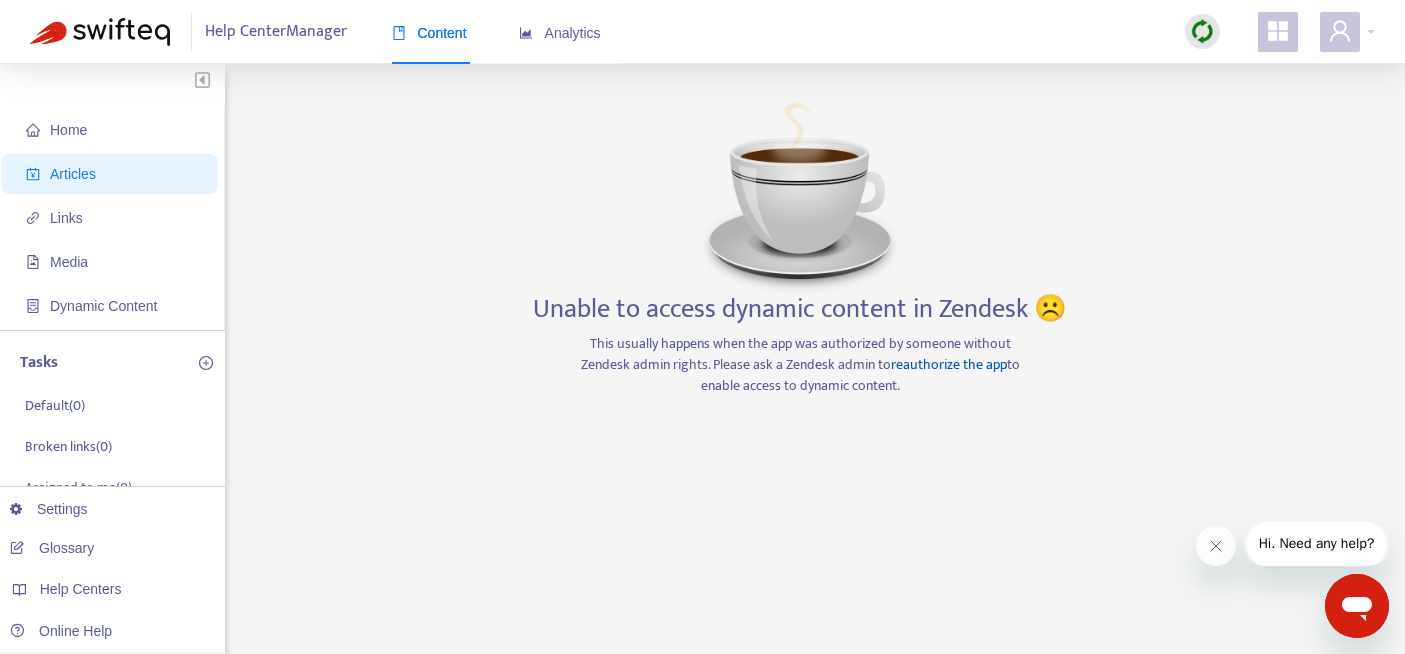 click on "reauthorize the app" at bounding box center [949, 364] 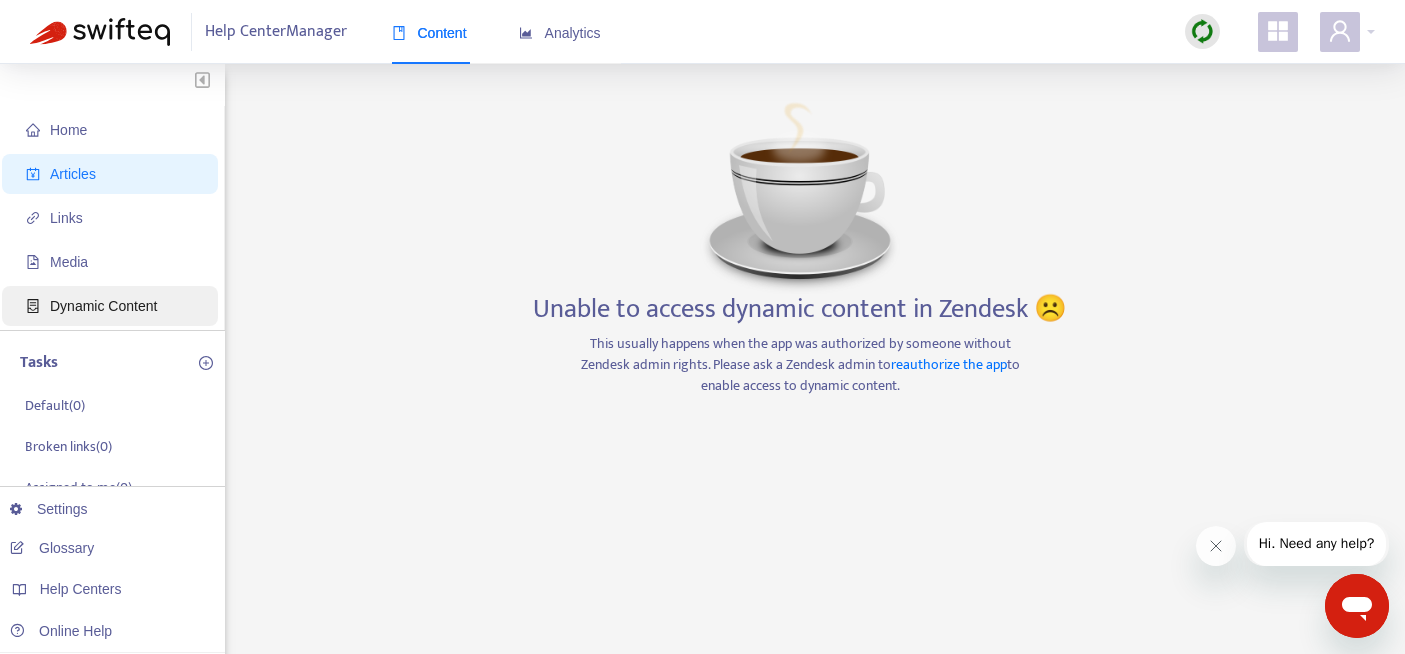click on "Dynamic Content" at bounding box center (103, 306) 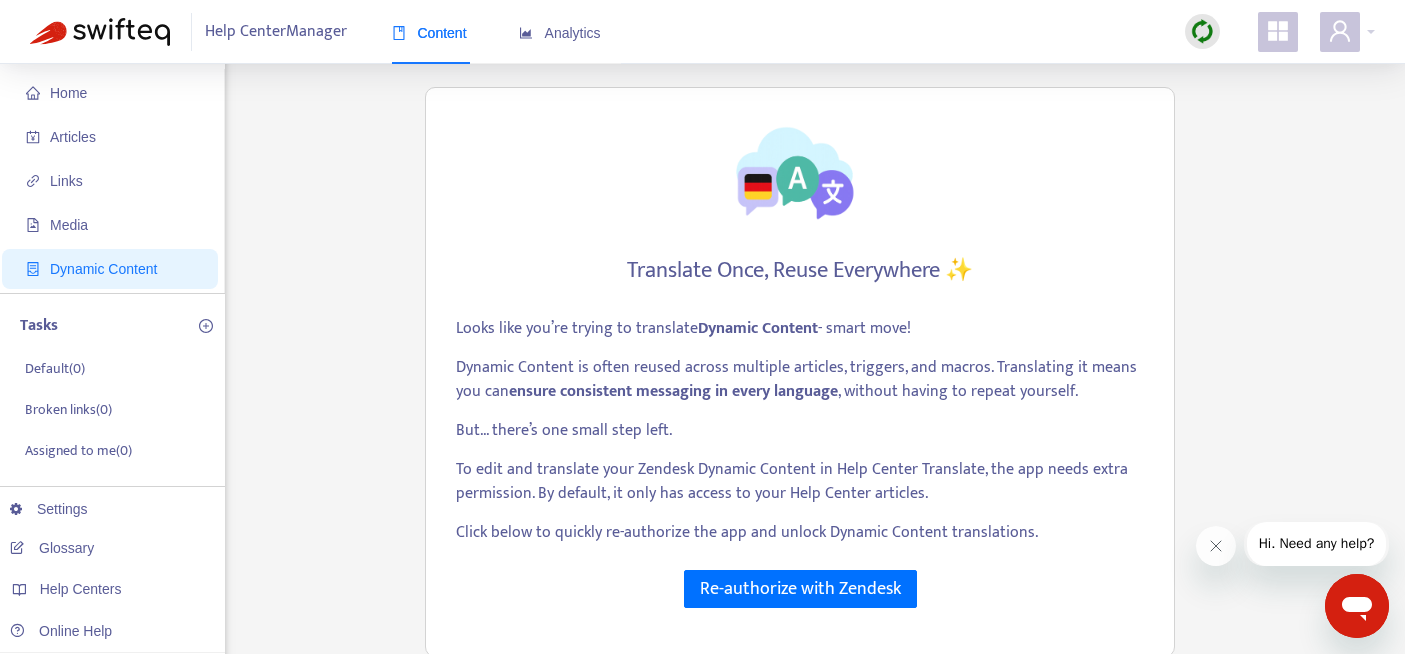 scroll, scrollTop: 38, scrollLeft: 0, axis: vertical 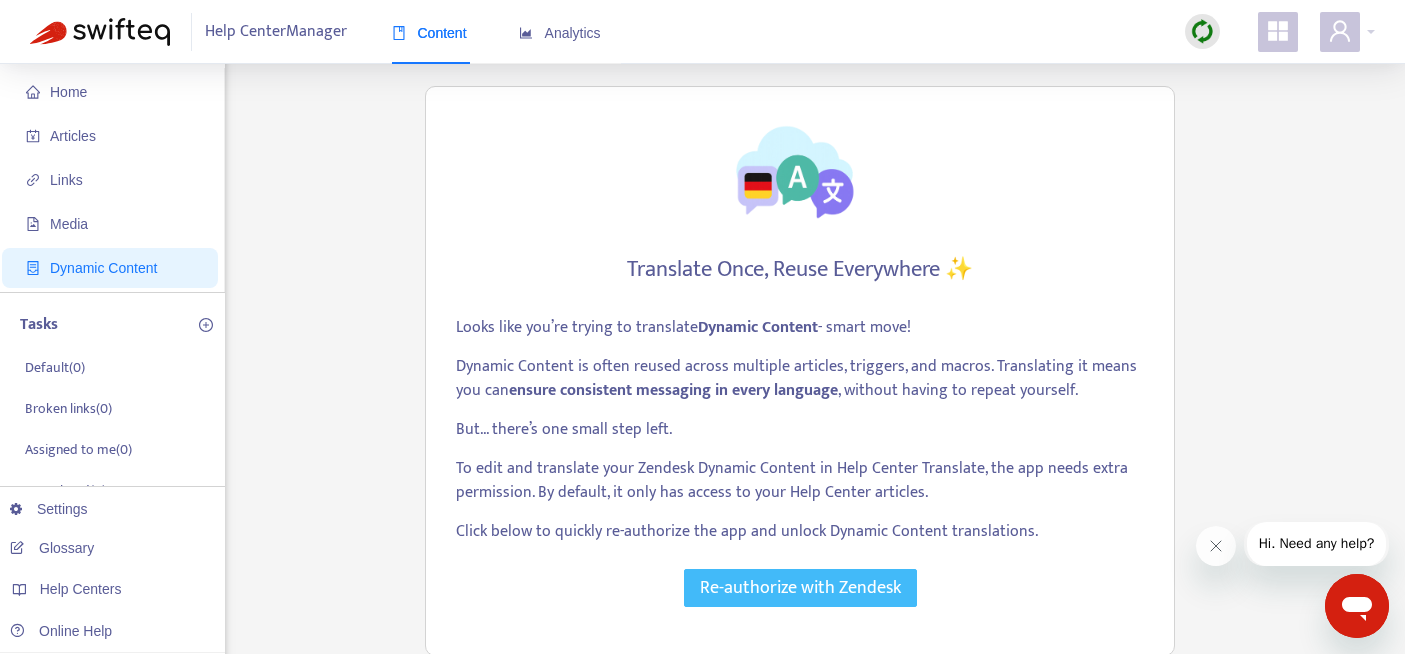 click on "Re-authorize with Zendesk" at bounding box center [800, 588] 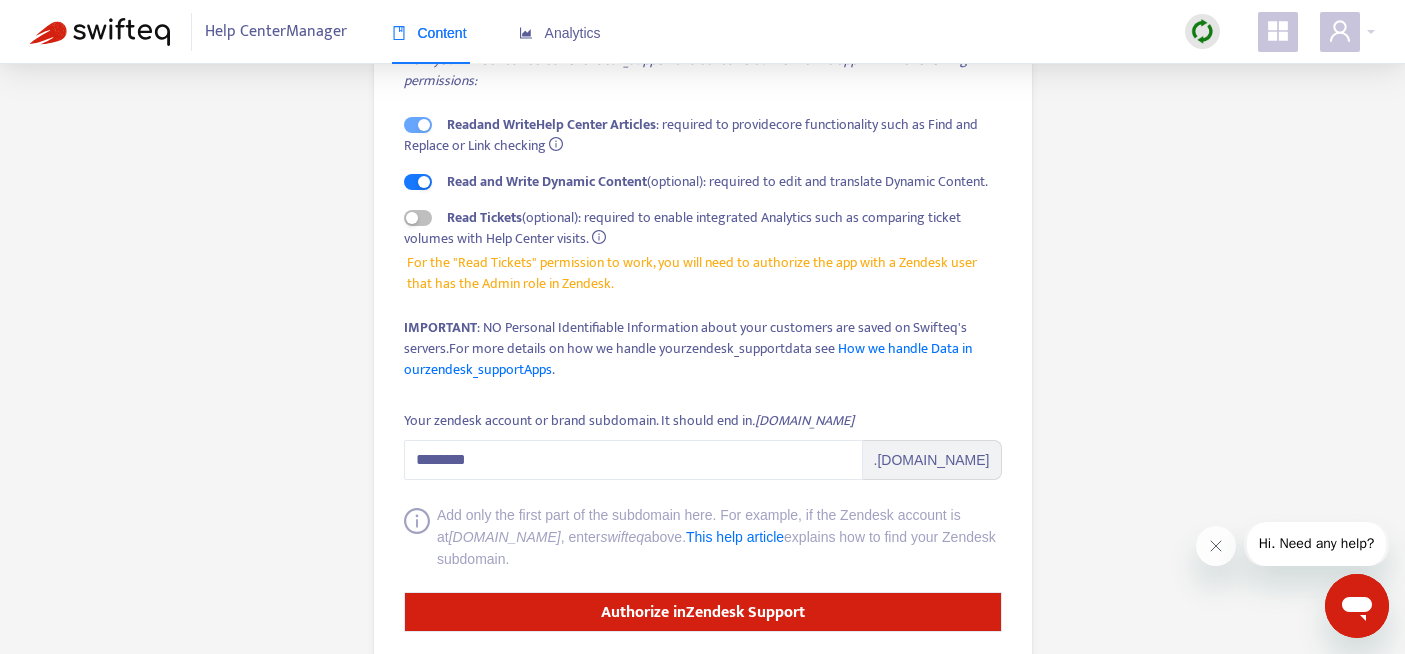 scroll, scrollTop: 286, scrollLeft: 0, axis: vertical 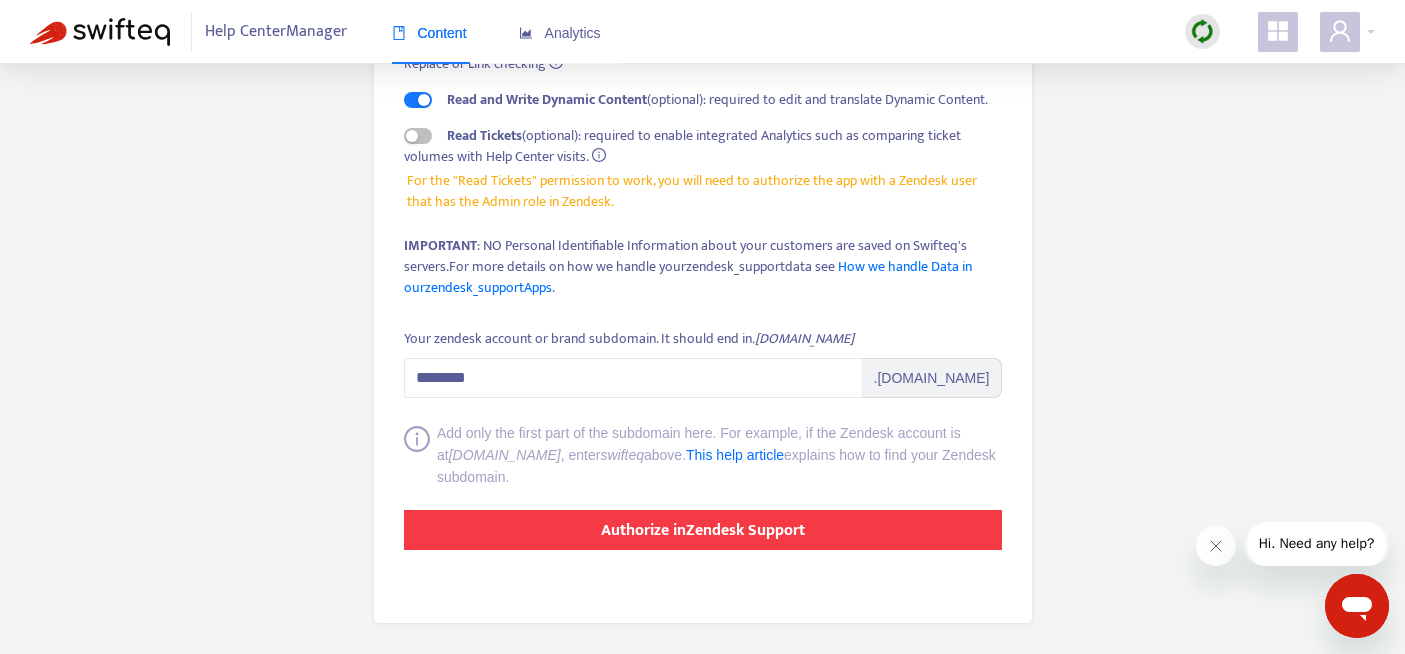 click on "Authorize in  Zendesk Support" at bounding box center [703, 530] 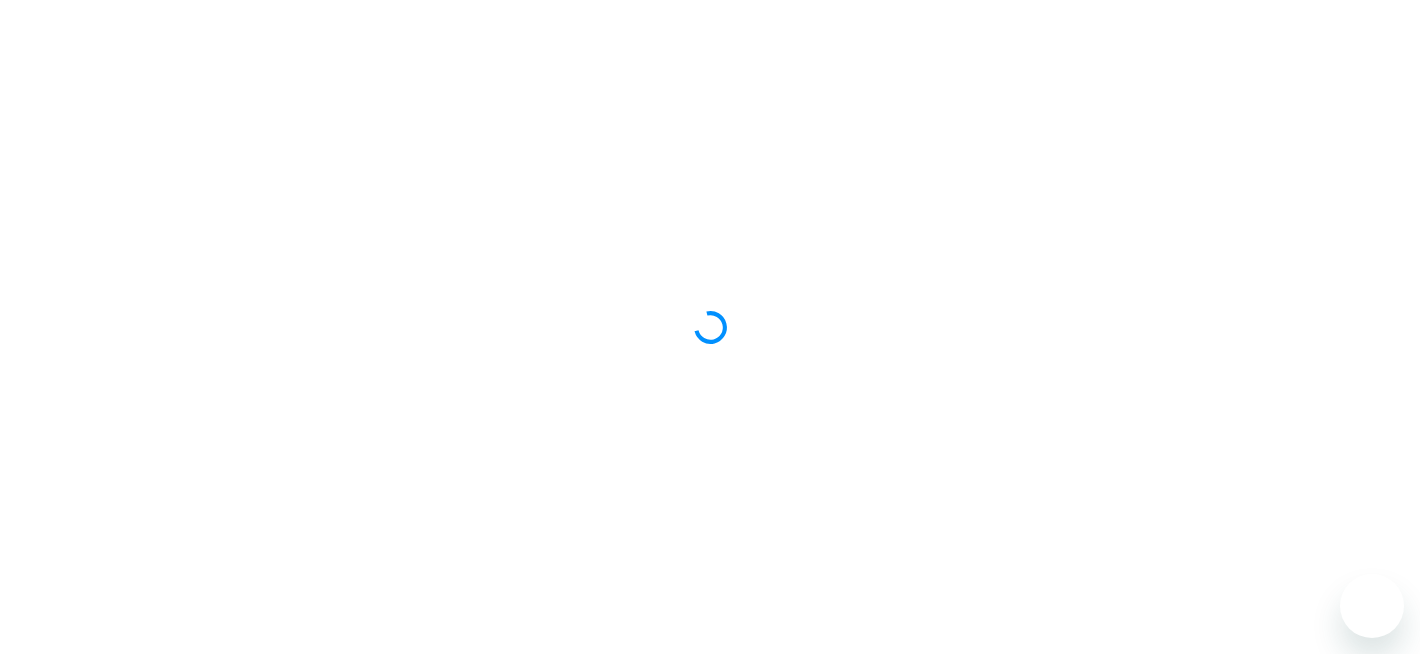 scroll, scrollTop: 0, scrollLeft: 0, axis: both 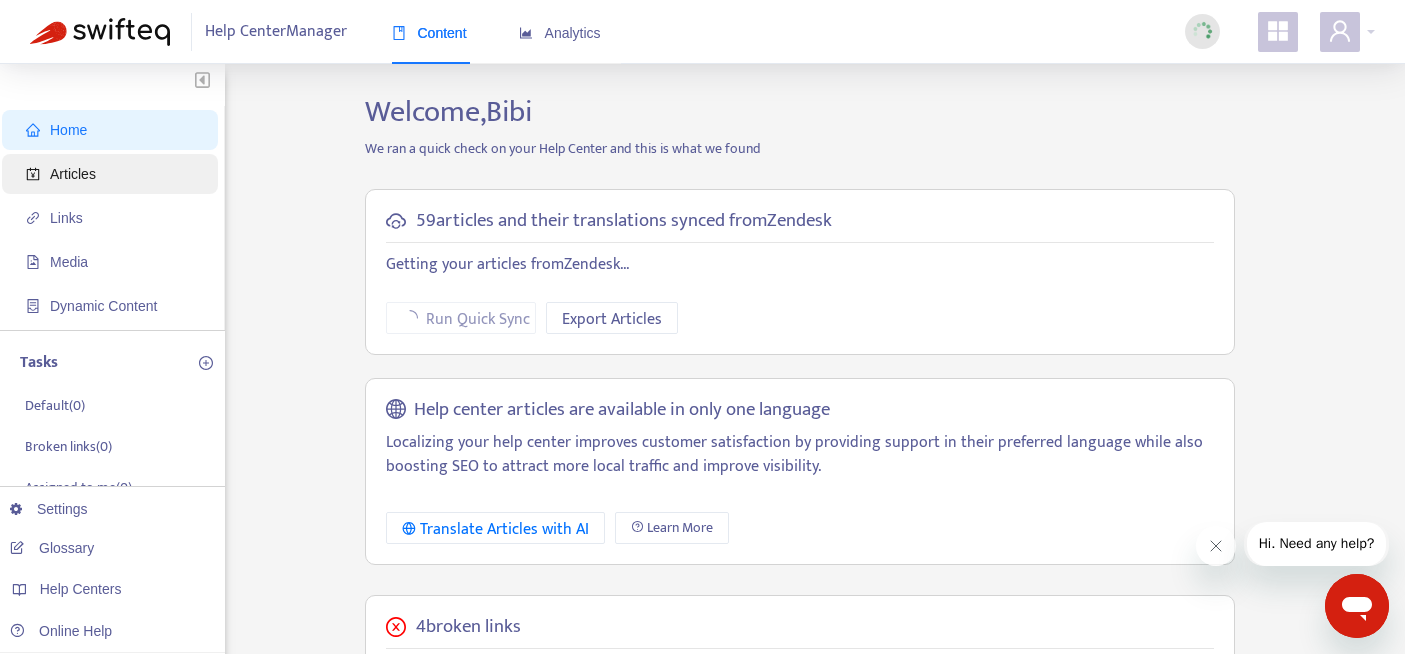 click on "Articles" at bounding box center (73, 174) 